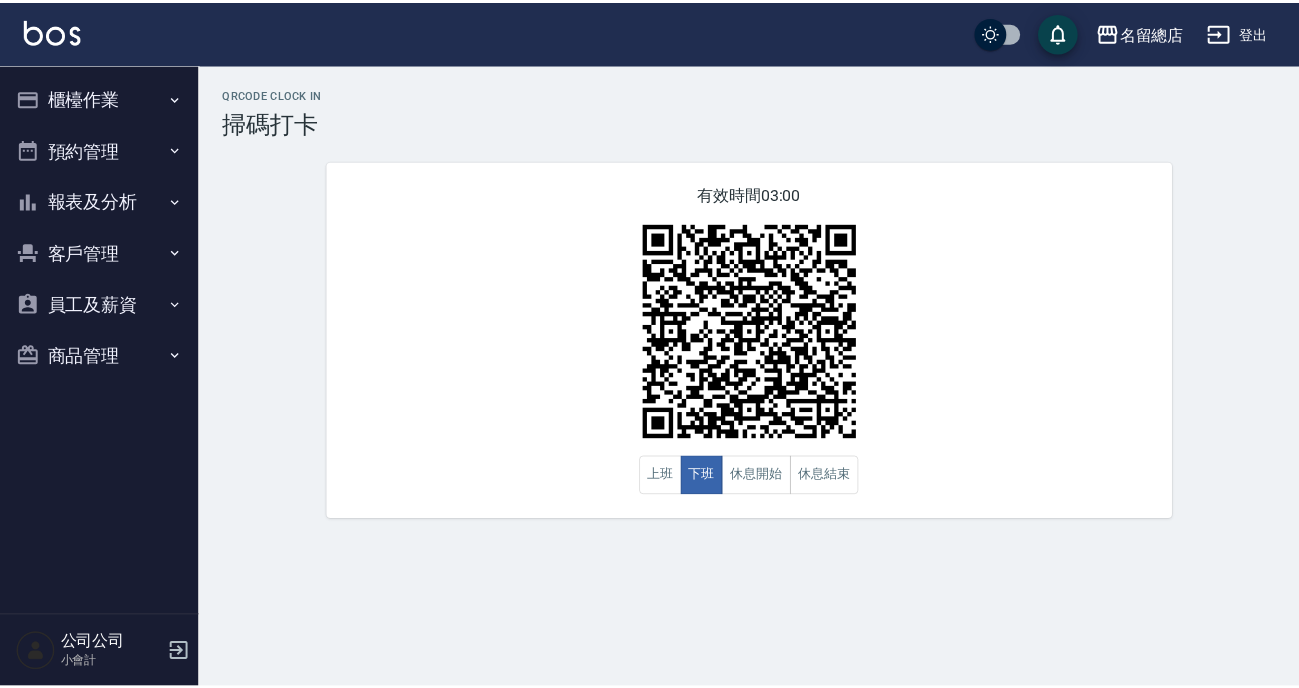 scroll, scrollTop: 0, scrollLeft: 0, axis: both 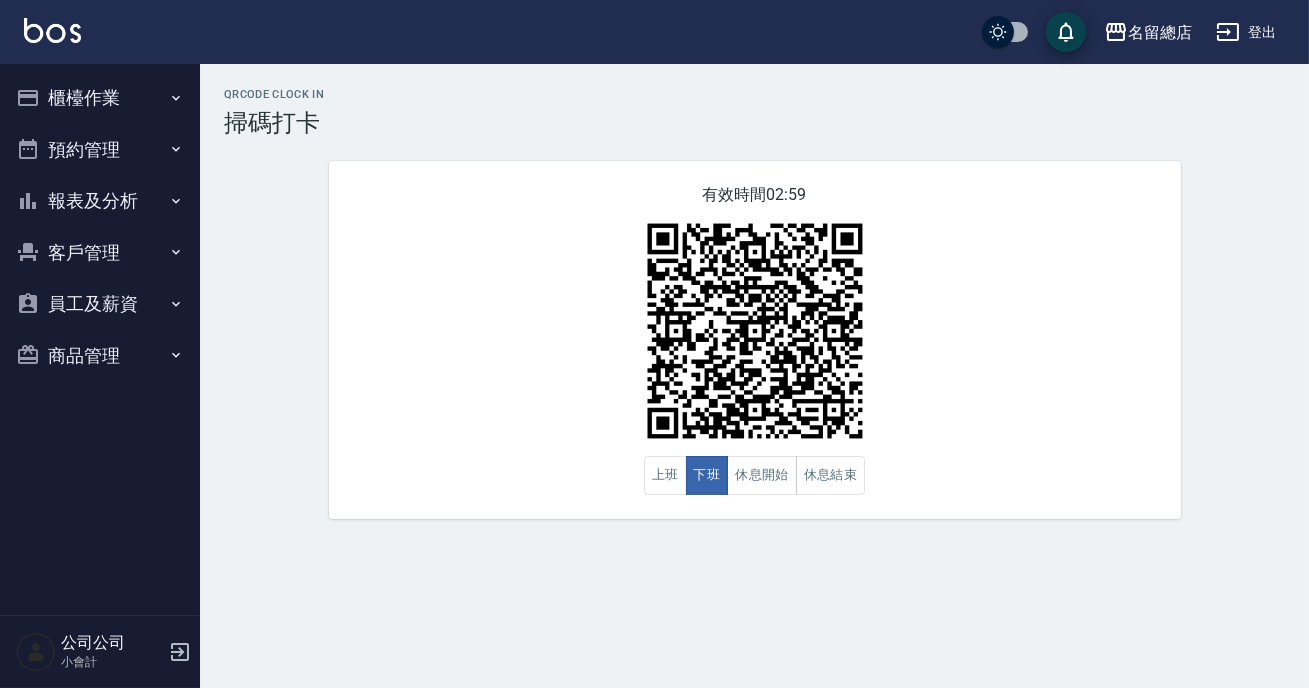 drag, startPoint x: 0, startPoint y: 0, endPoint x: 311, endPoint y: 208, distance: 374.1457 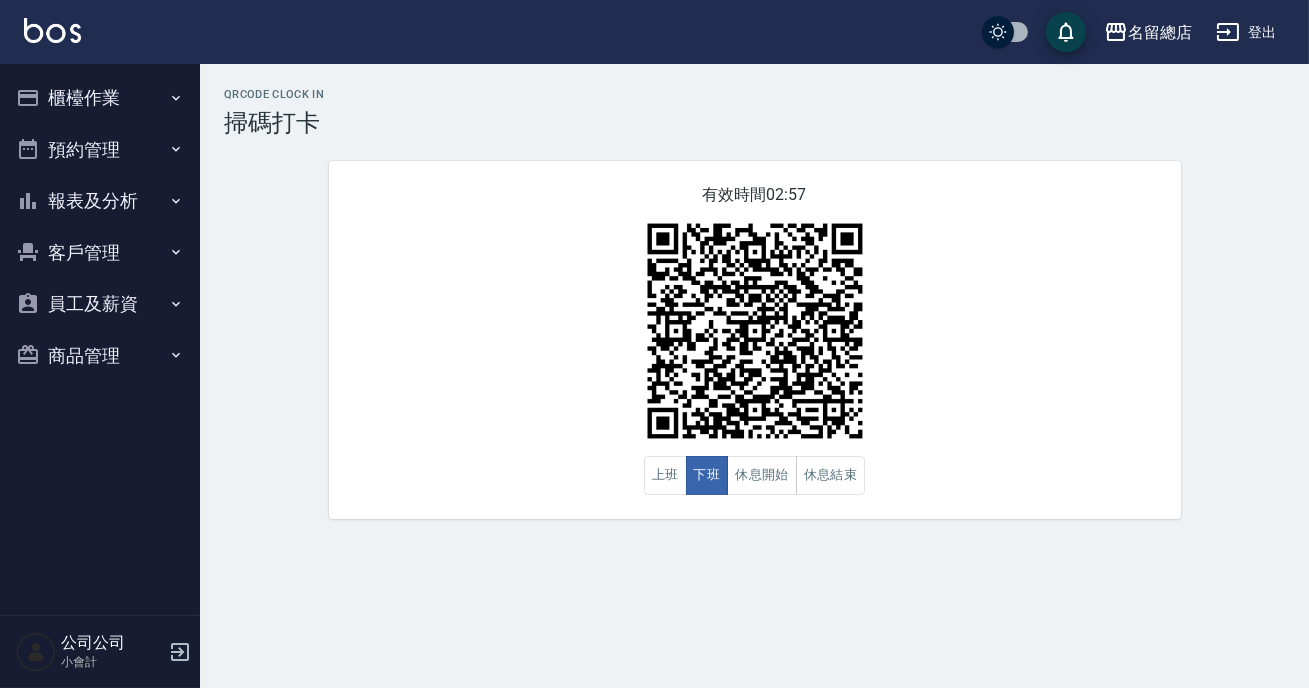 click on "報表及分析" at bounding box center [100, 201] 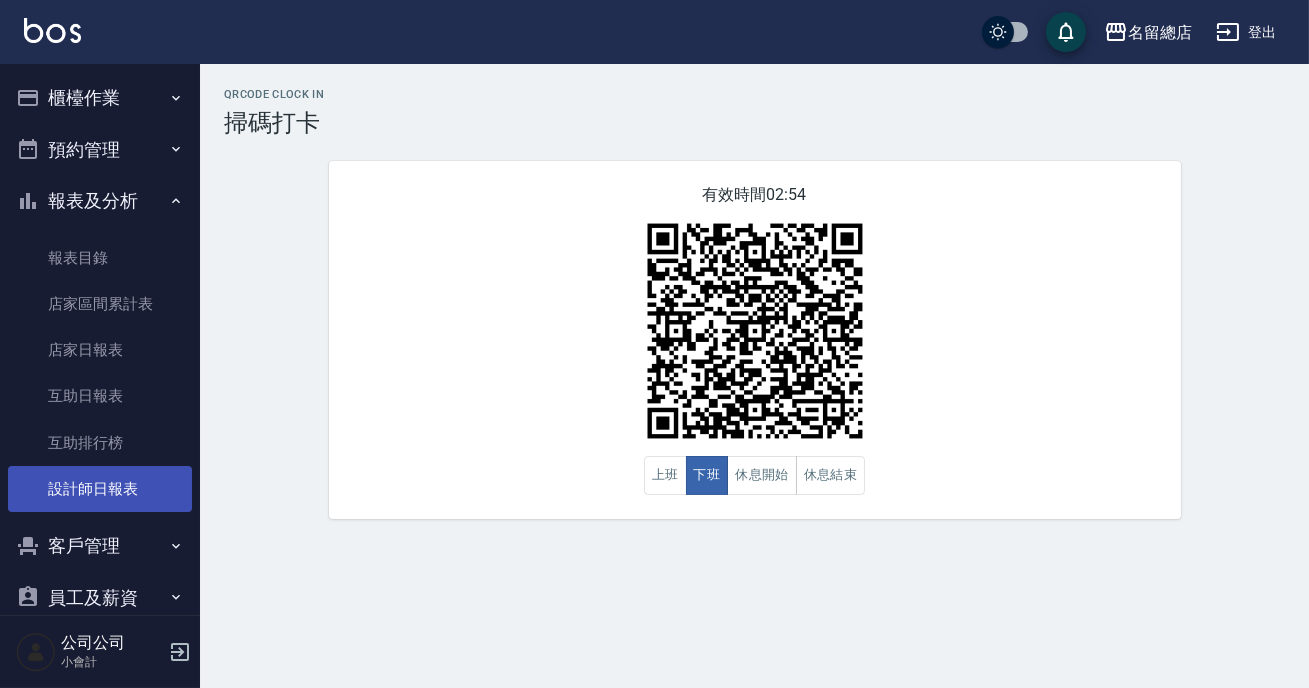 click on "設計師日報表" at bounding box center (100, 489) 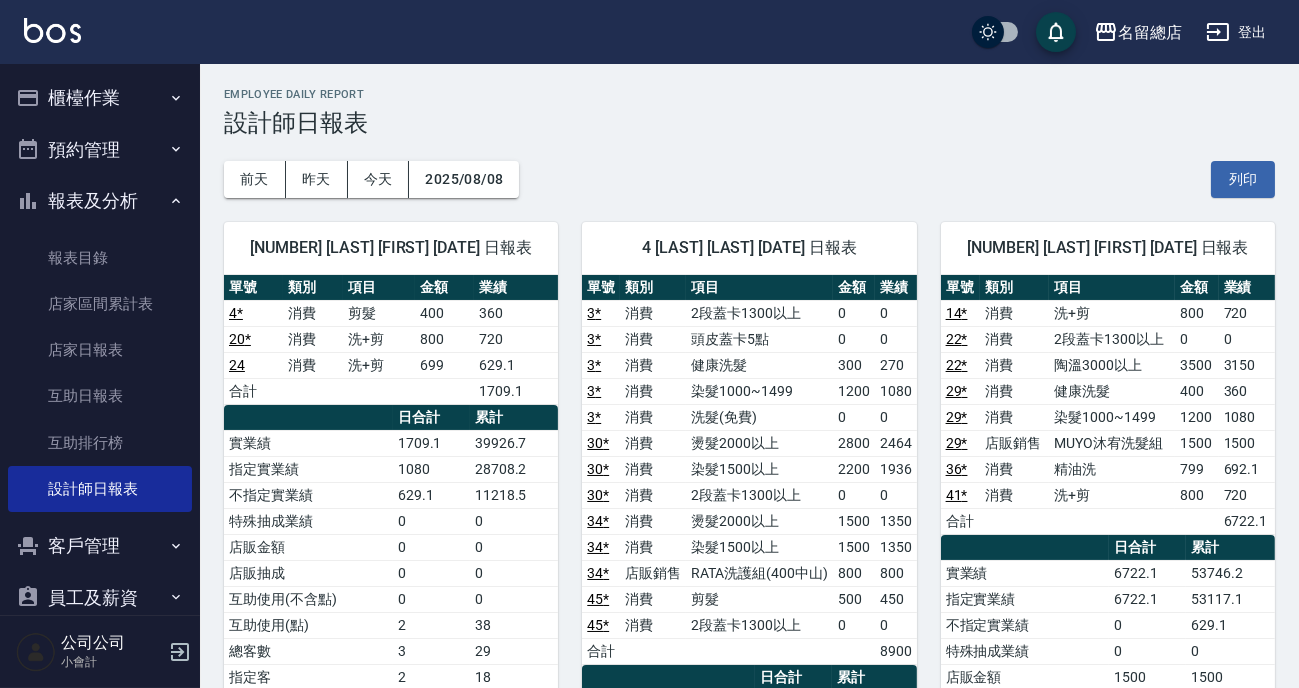 click on "[NUMBER] [LAST] [FIRST] [DATE] 日報表" at bounding box center (1096, 625) 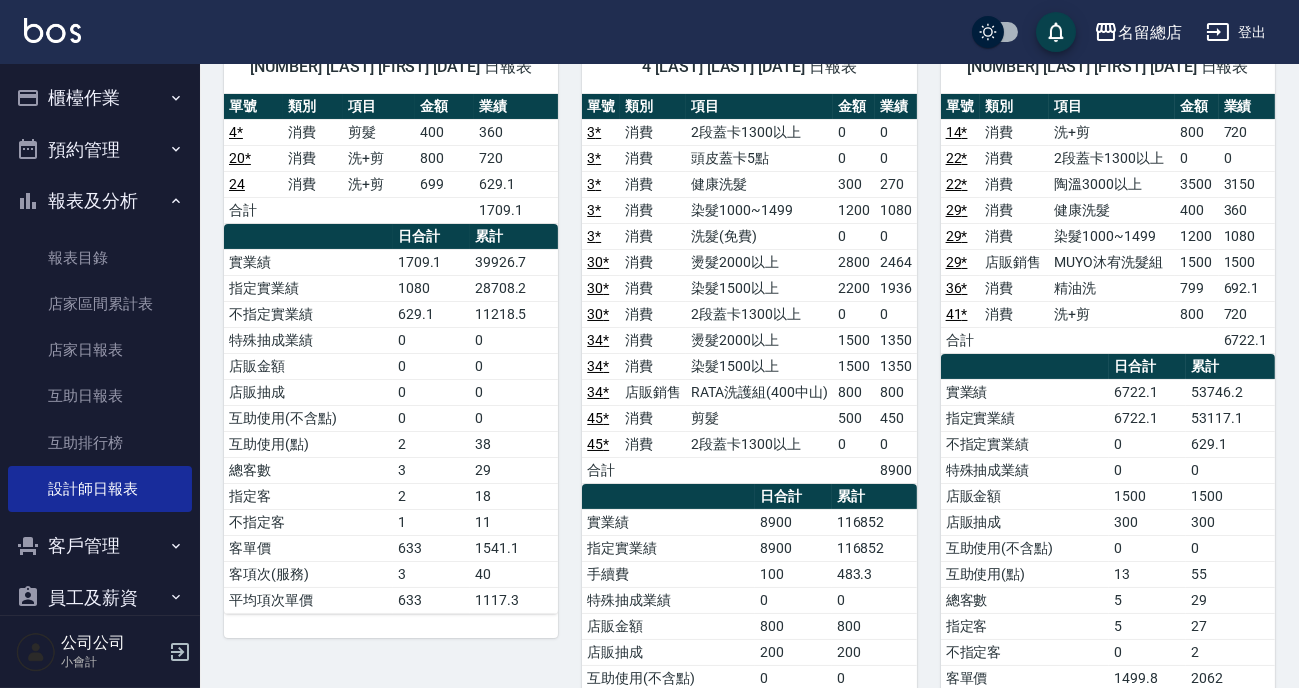 scroll, scrollTop: 0, scrollLeft: 0, axis: both 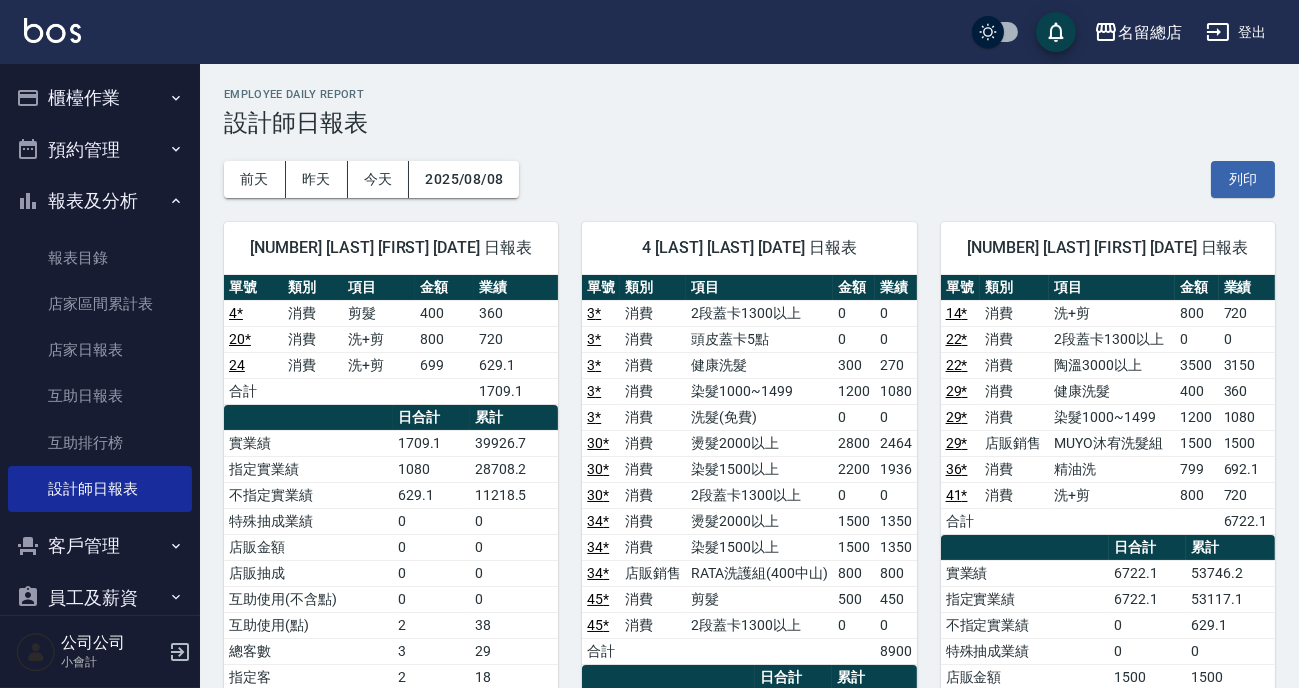 click on "[NUMBER] [LAST] [FIRST] [DATE] 日報表" at bounding box center (737, 625) 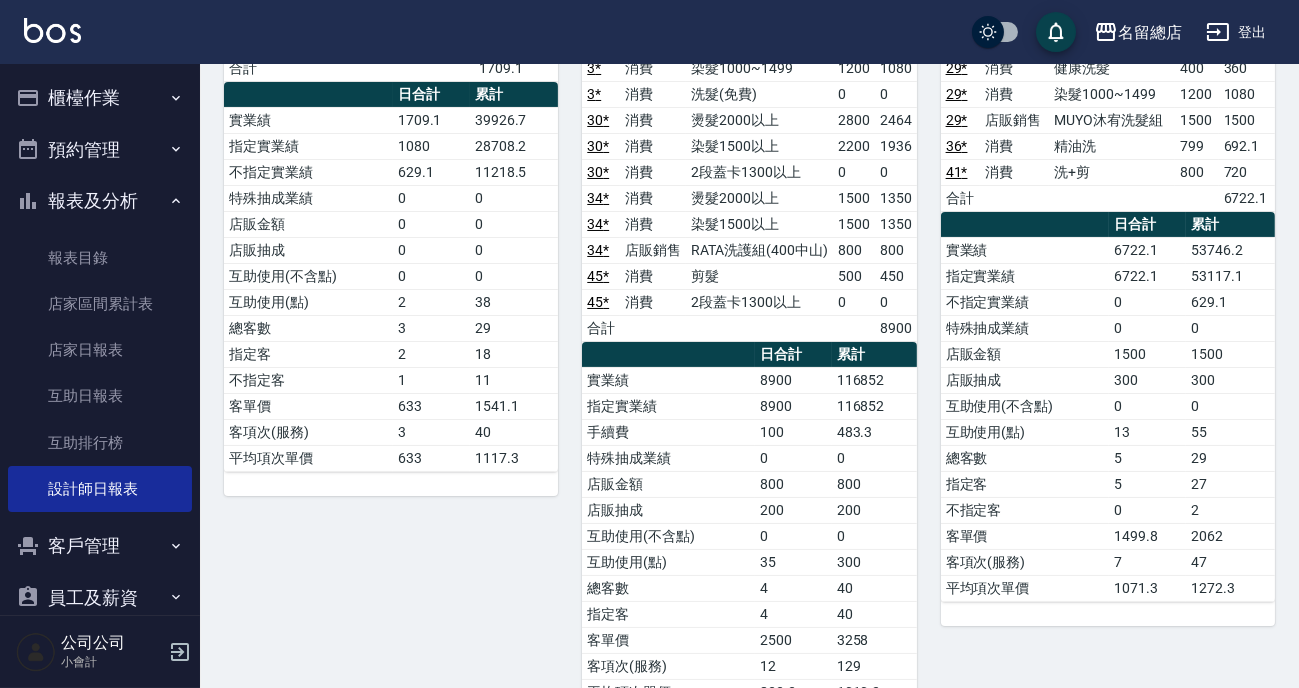 scroll, scrollTop: 0, scrollLeft: 0, axis: both 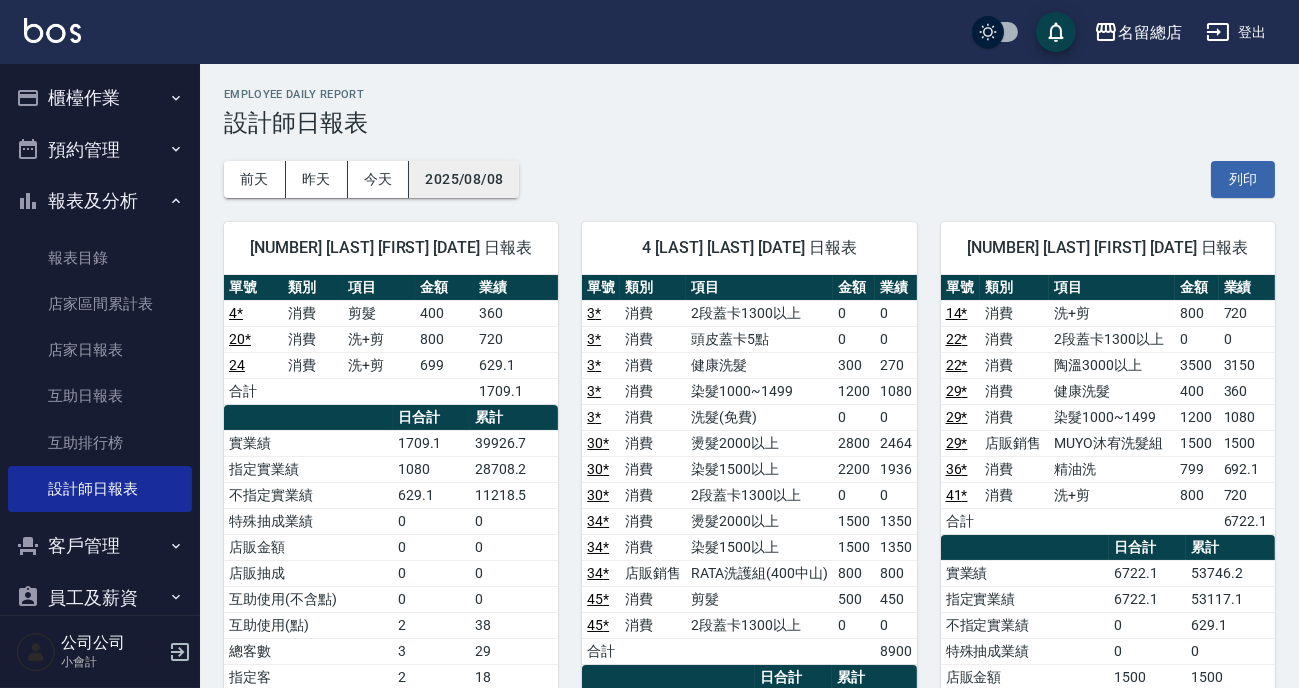 click on "2025/08/08" at bounding box center (464, 179) 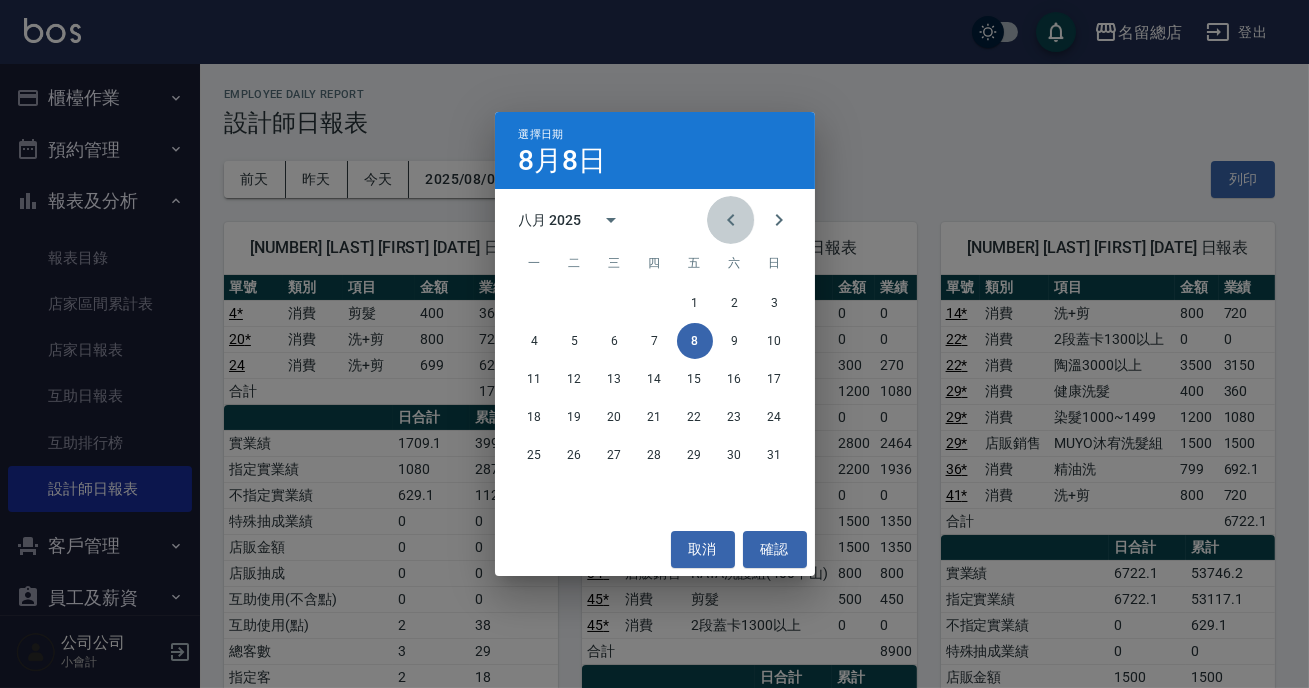 click 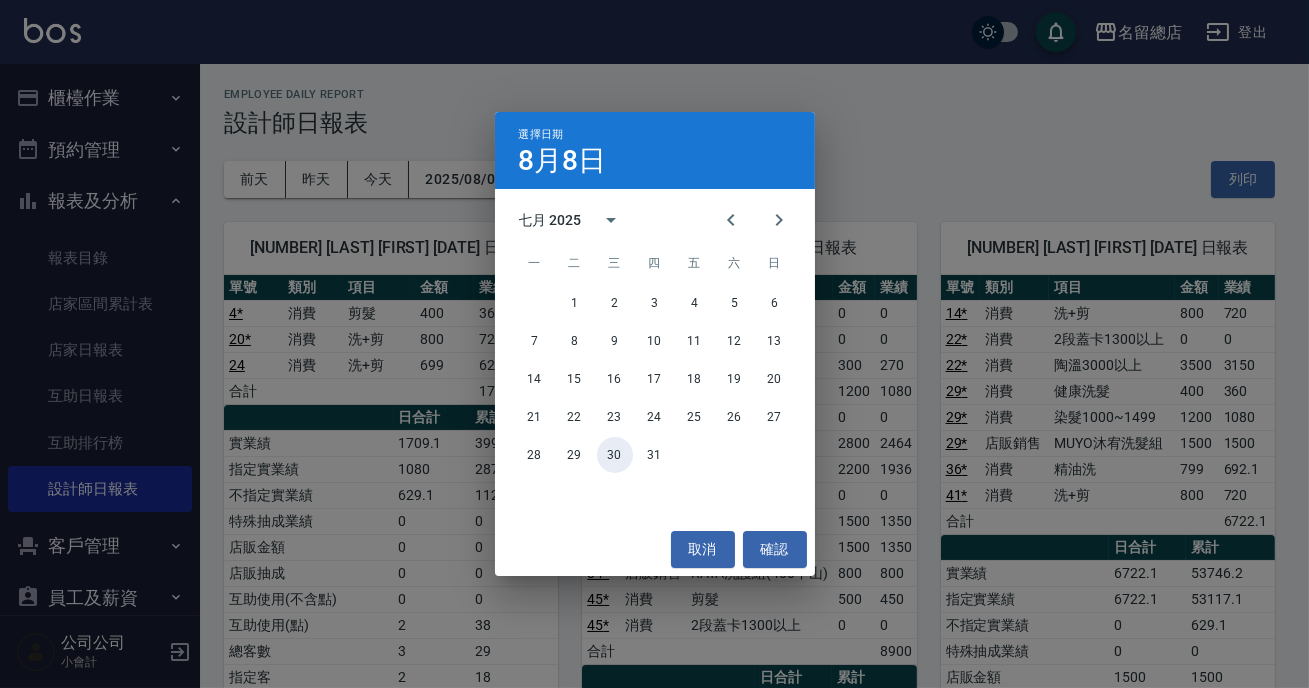 click on "30" at bounding box center (615, 455) 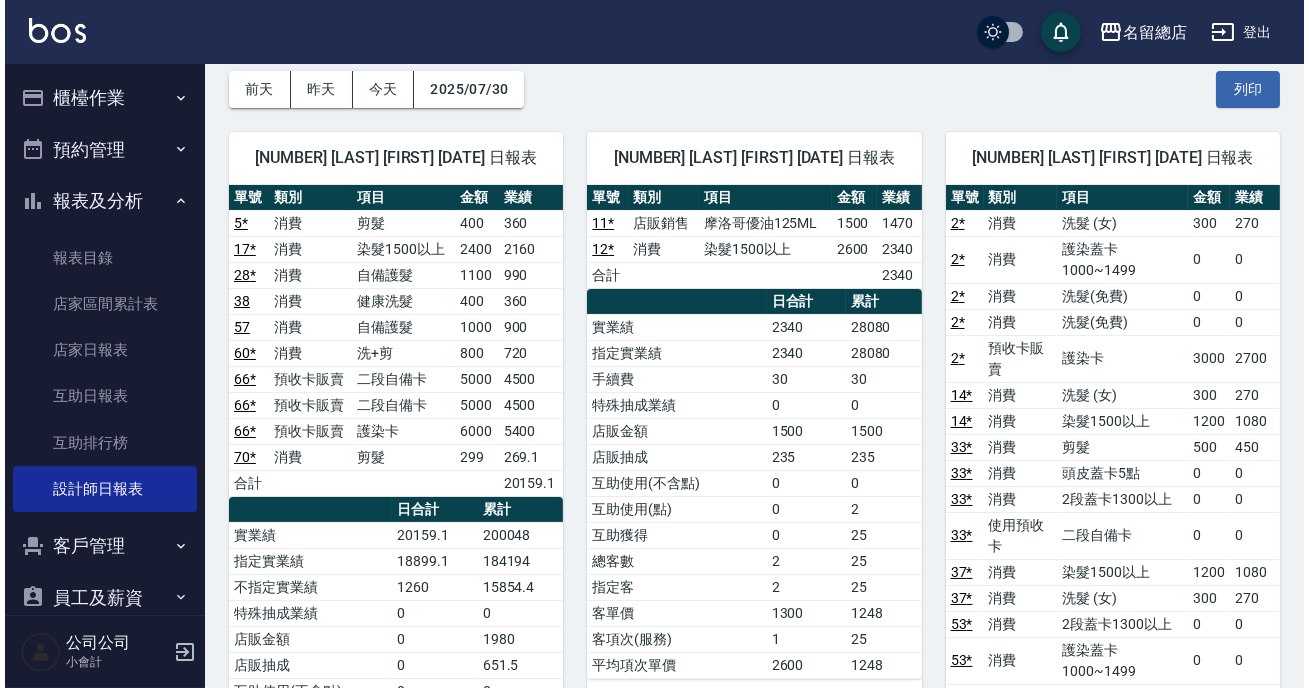 scroll, scrollTop: 0, scrollLeft: 0, axis: both 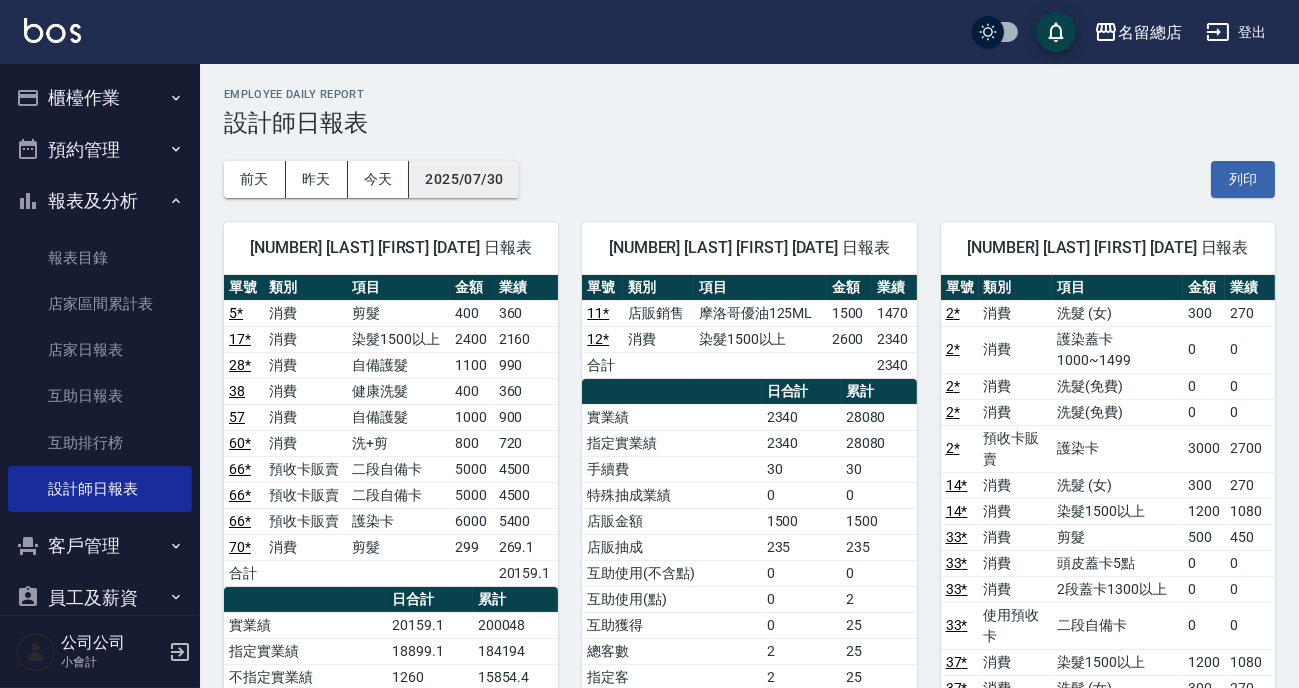 click on "2025/07/30" at bounding box center [464, 179] 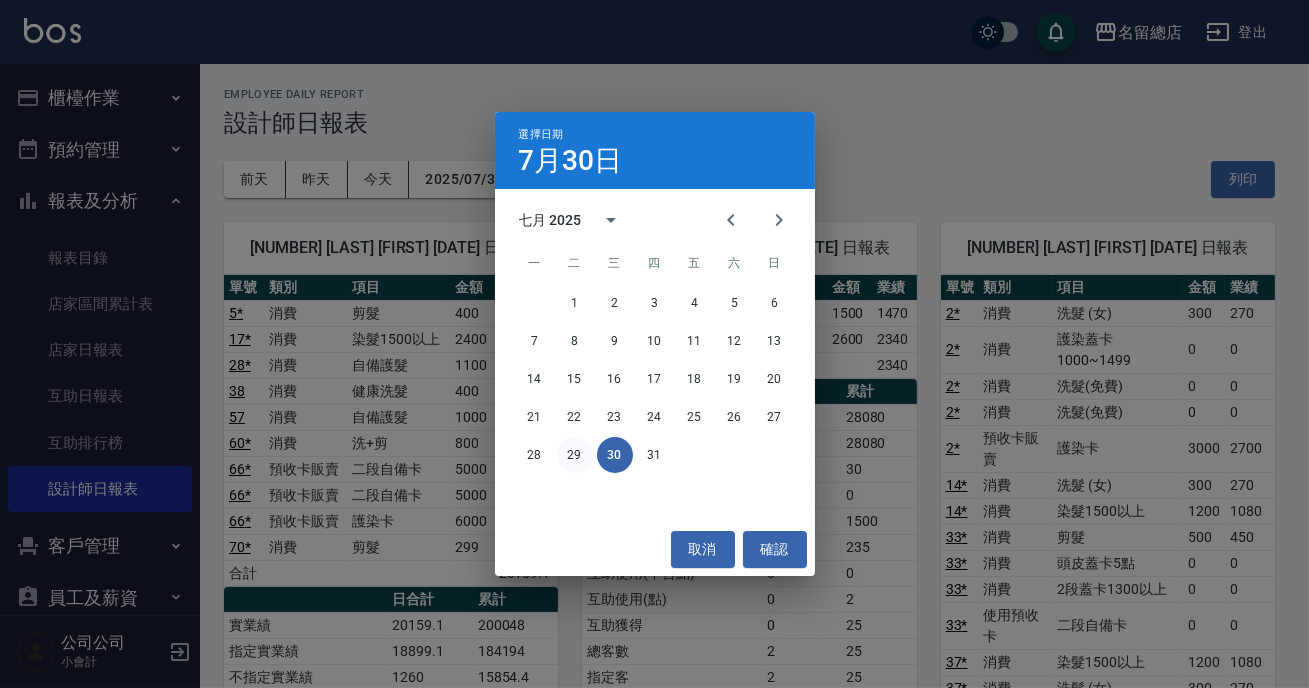 click on "29" at bounding box center [575, 455] 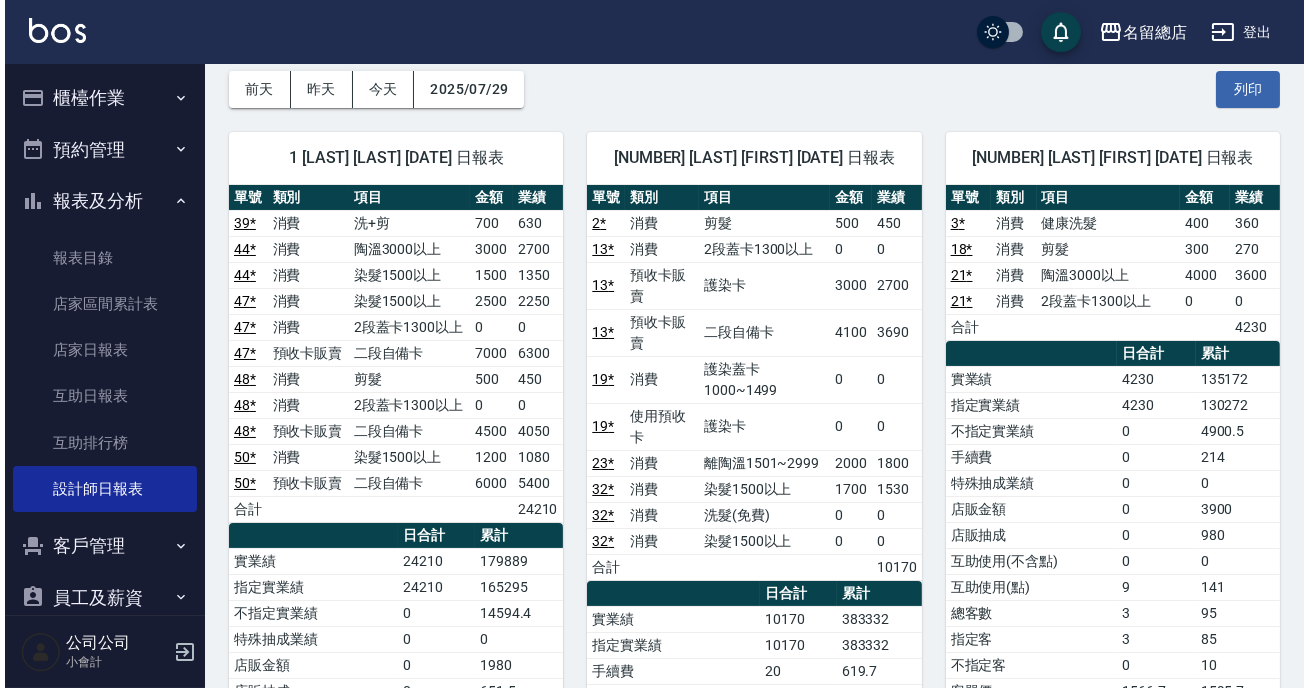 scroll, scrollTop: 0, scrollLeft: 0, axis: both 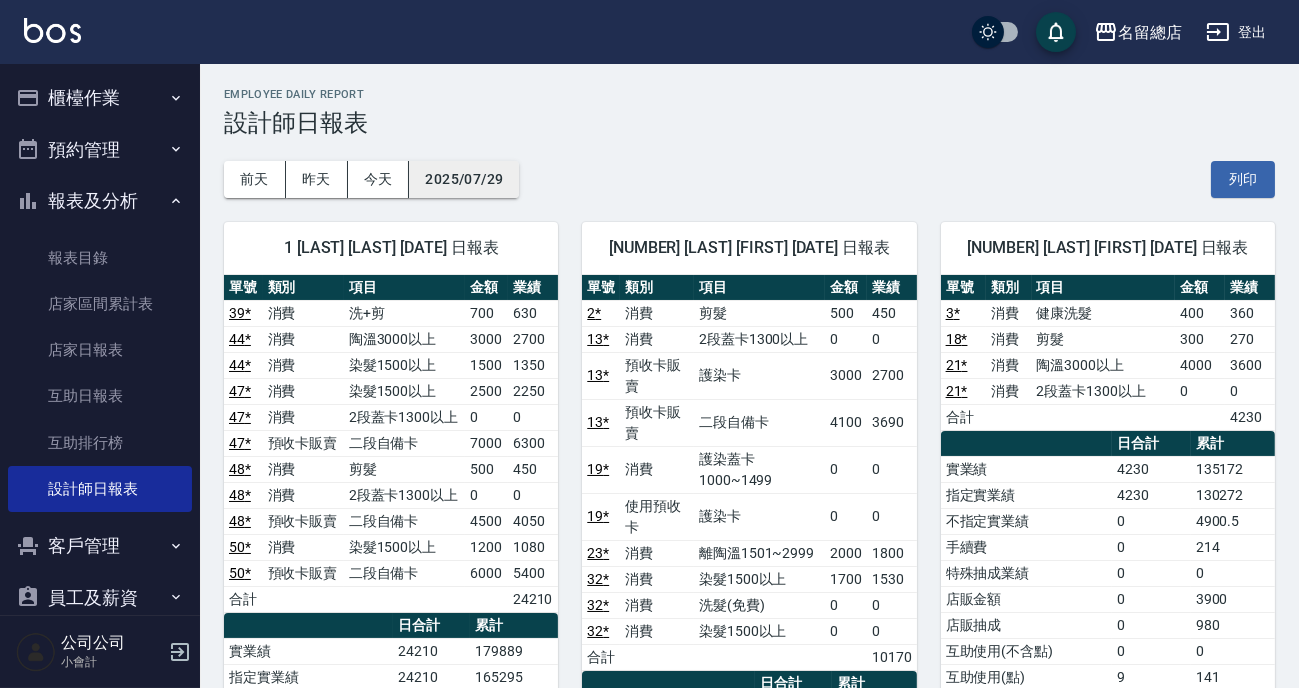 click on "2025/07/29" at bounding box center (464, 179) 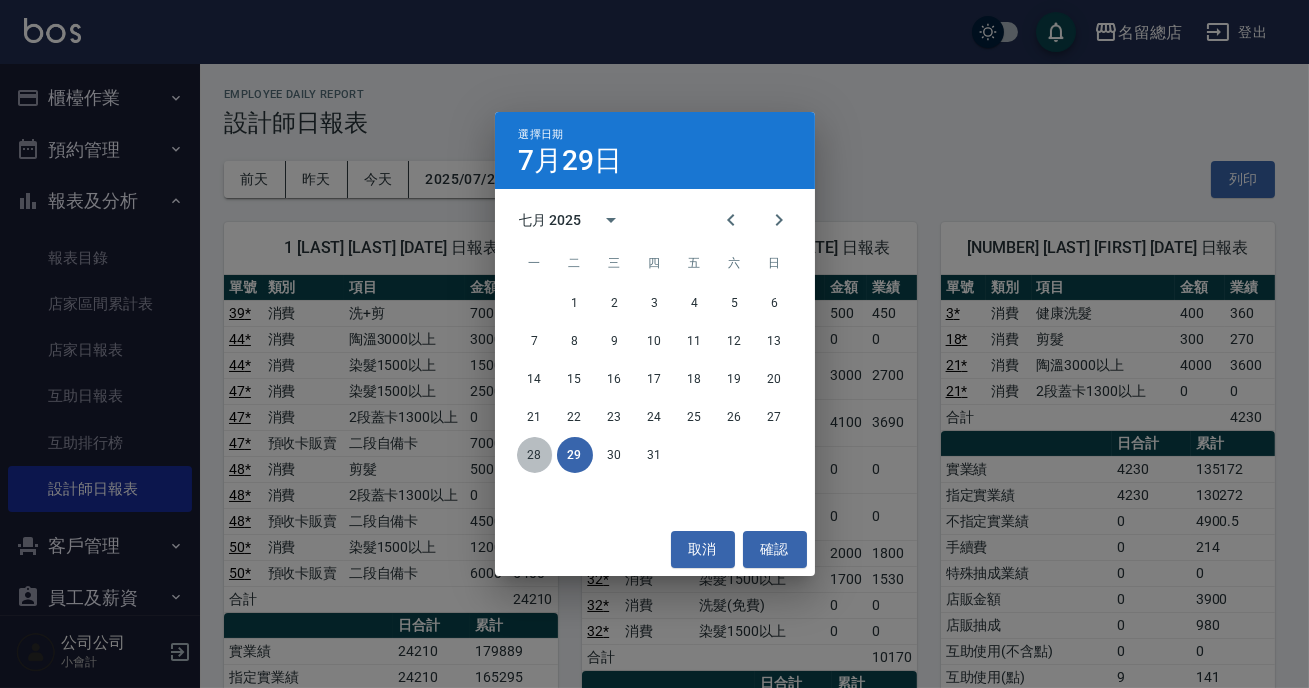 click on "28" at bounding box center (535, 455) 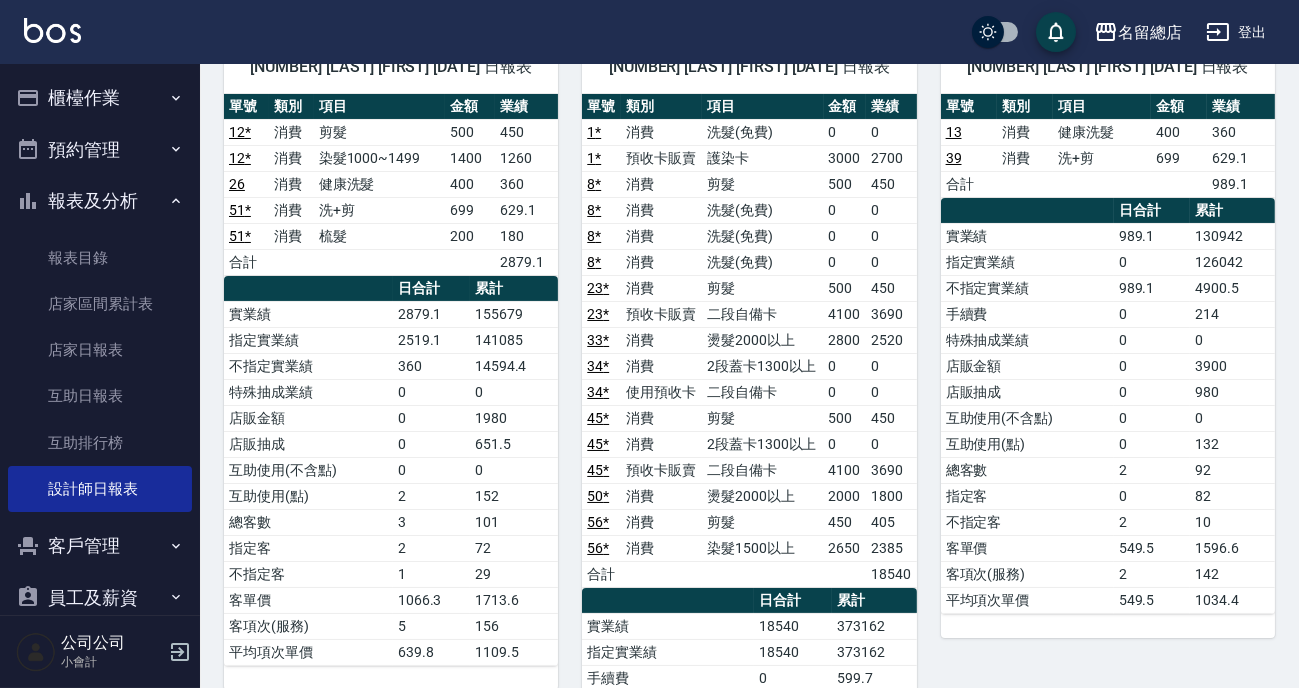 scroll, scrollTop: 0, scrollLeft: 0, axis: both 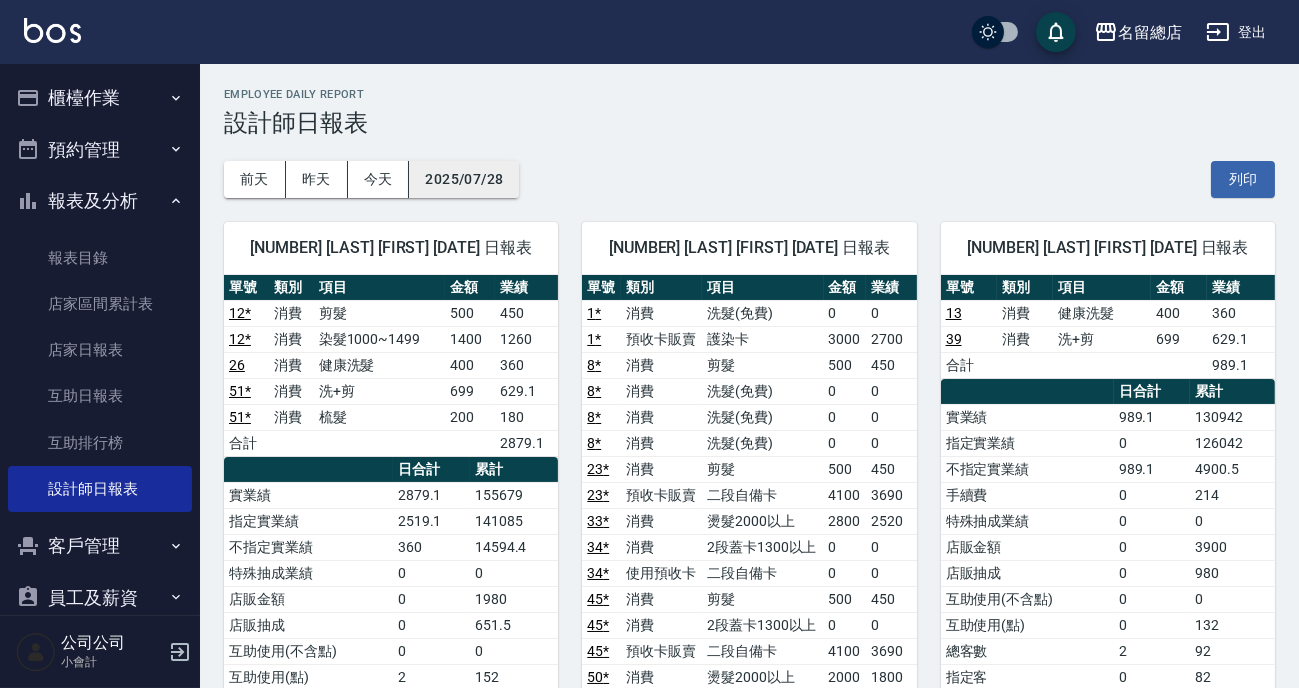 click on "2025/07/28" at bounding box center (464, 179) 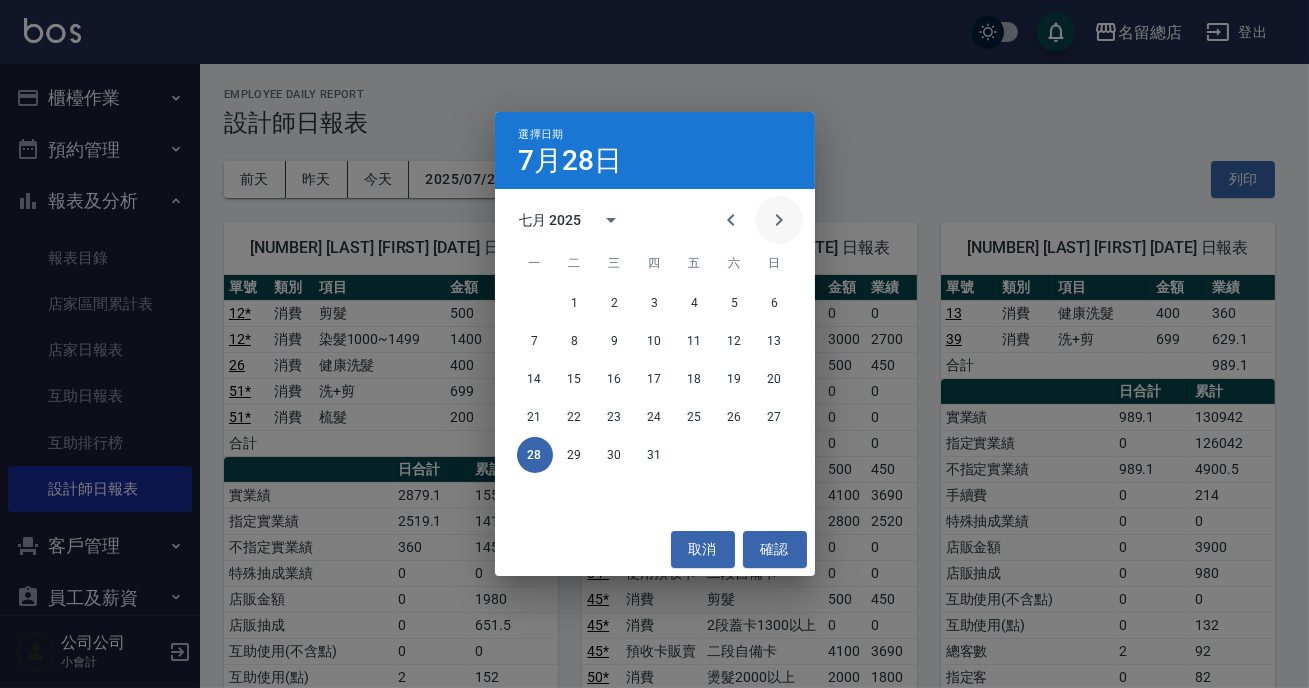 click 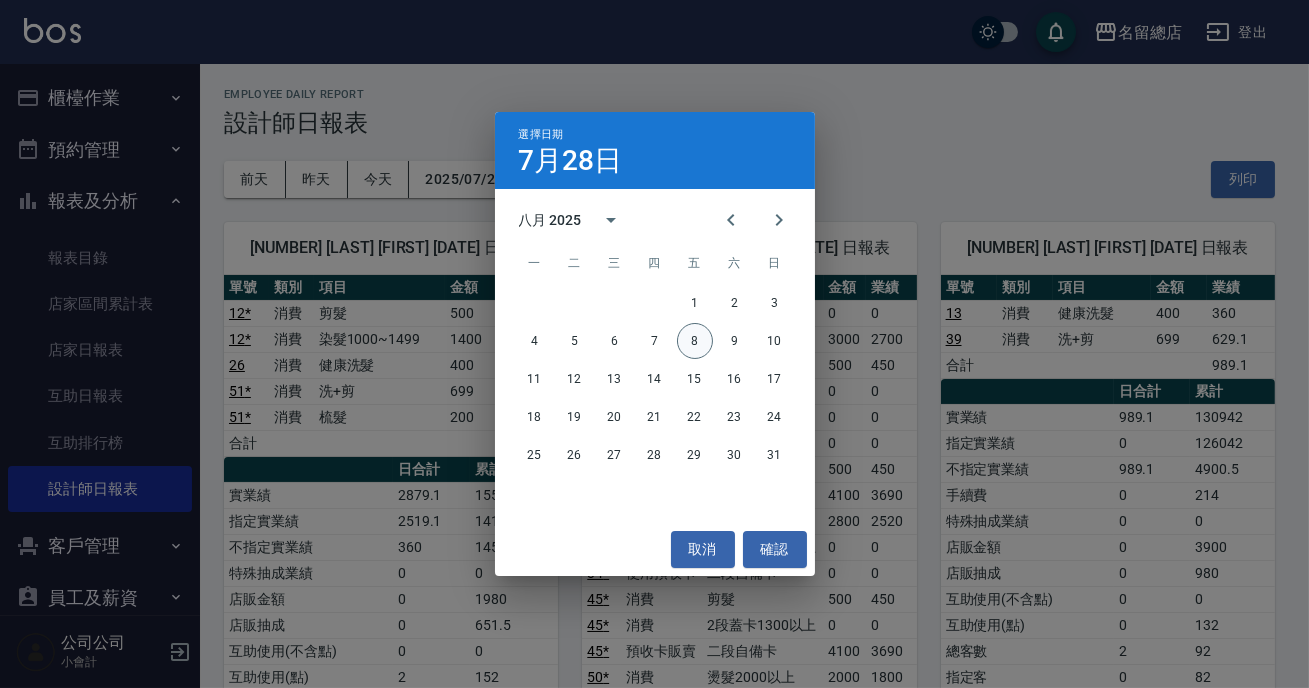 click on "8" at bounding box center (695, 341) 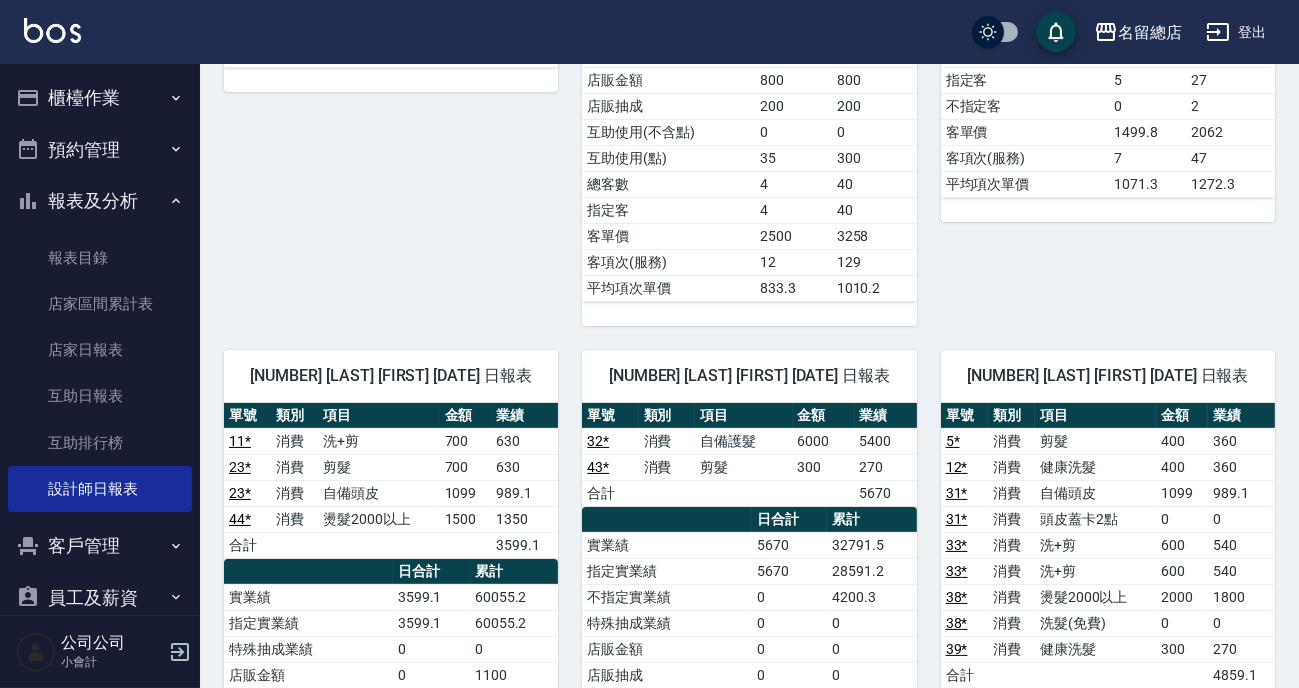 scroll, scrollTop: 1000, scrollLeft: 0, axis: vertical 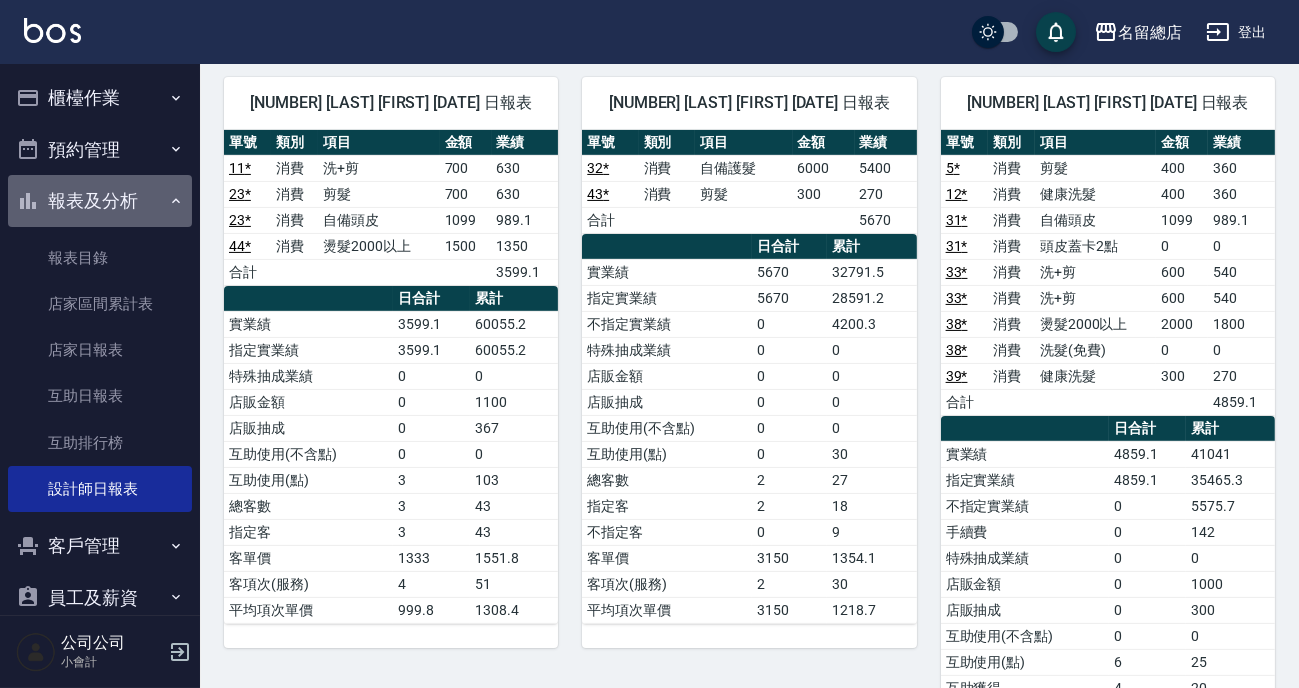 click on "報表及分析" at bounding box center (100, 201) 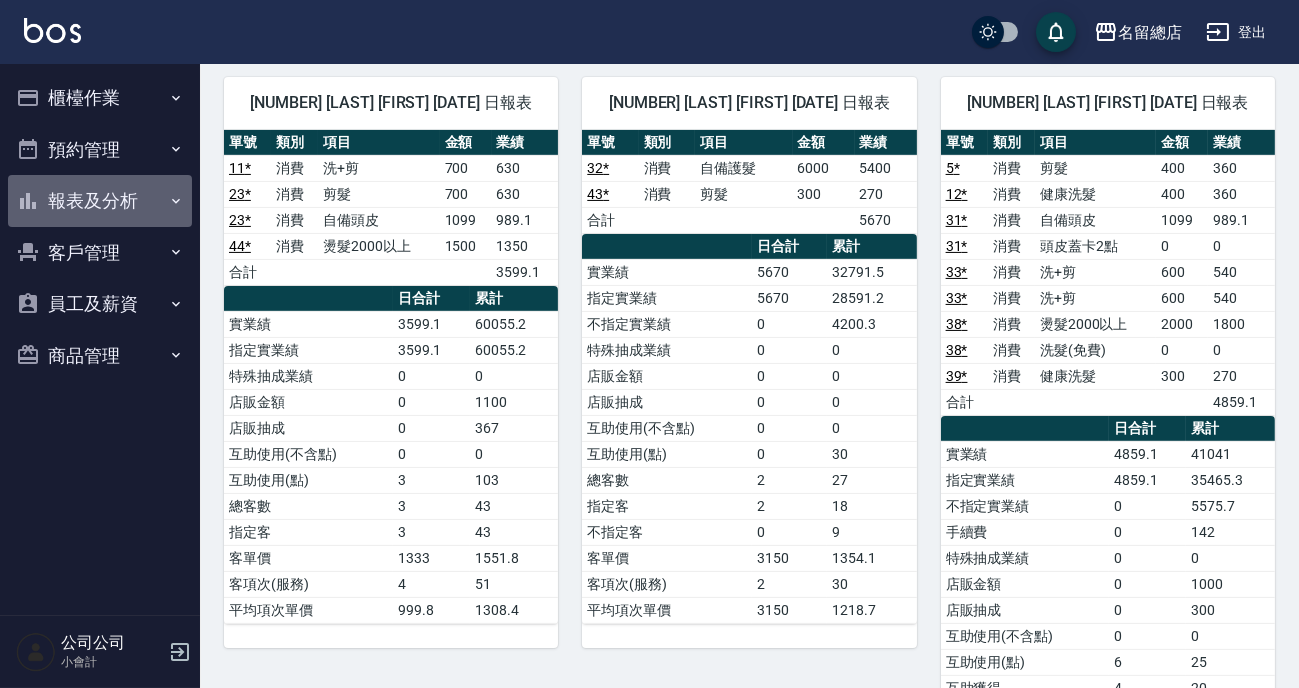 click on "報表及分析" at bounding box center (100, 201) 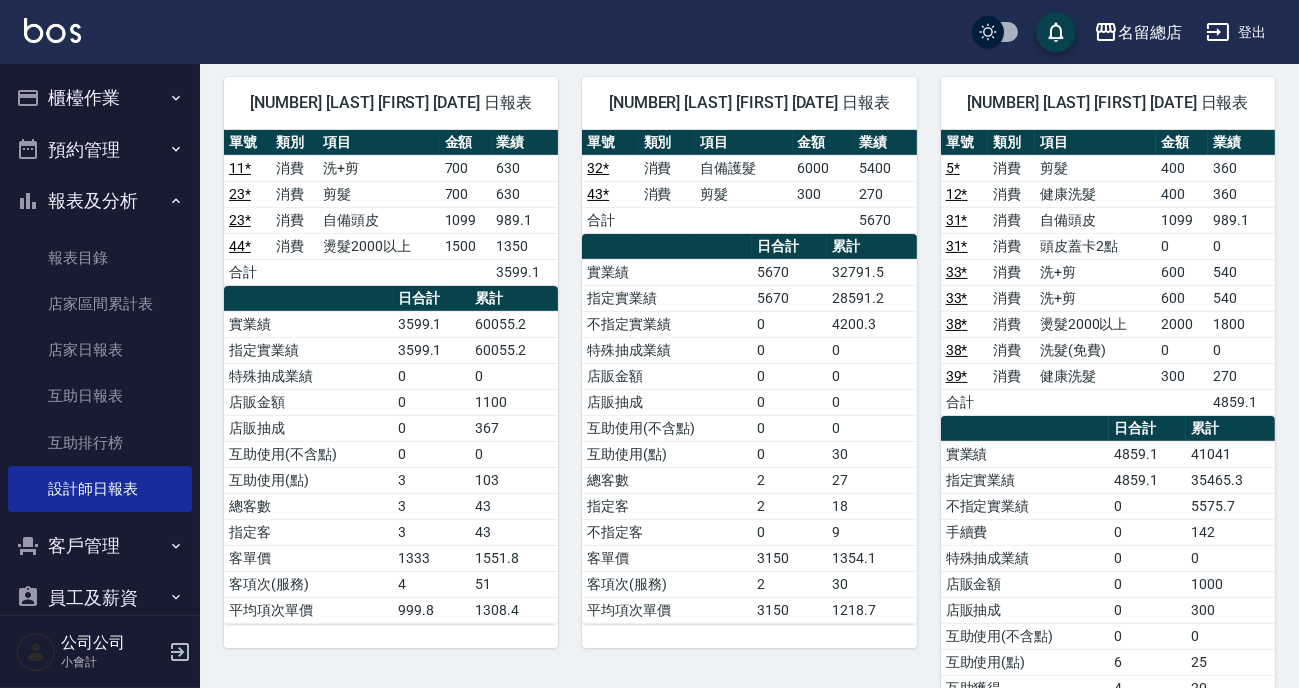 click on "報表及分析" at bounding box center (100, 201) 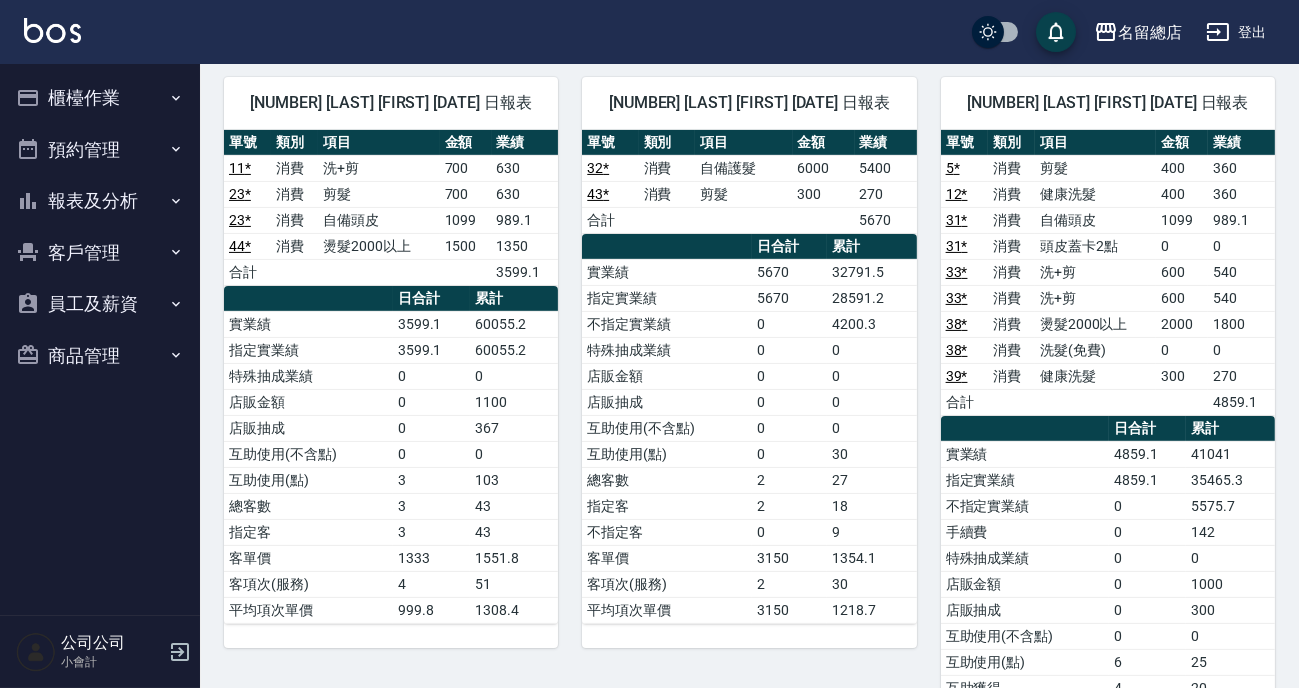 click on "預約管理" at bounding box center [100, 150] 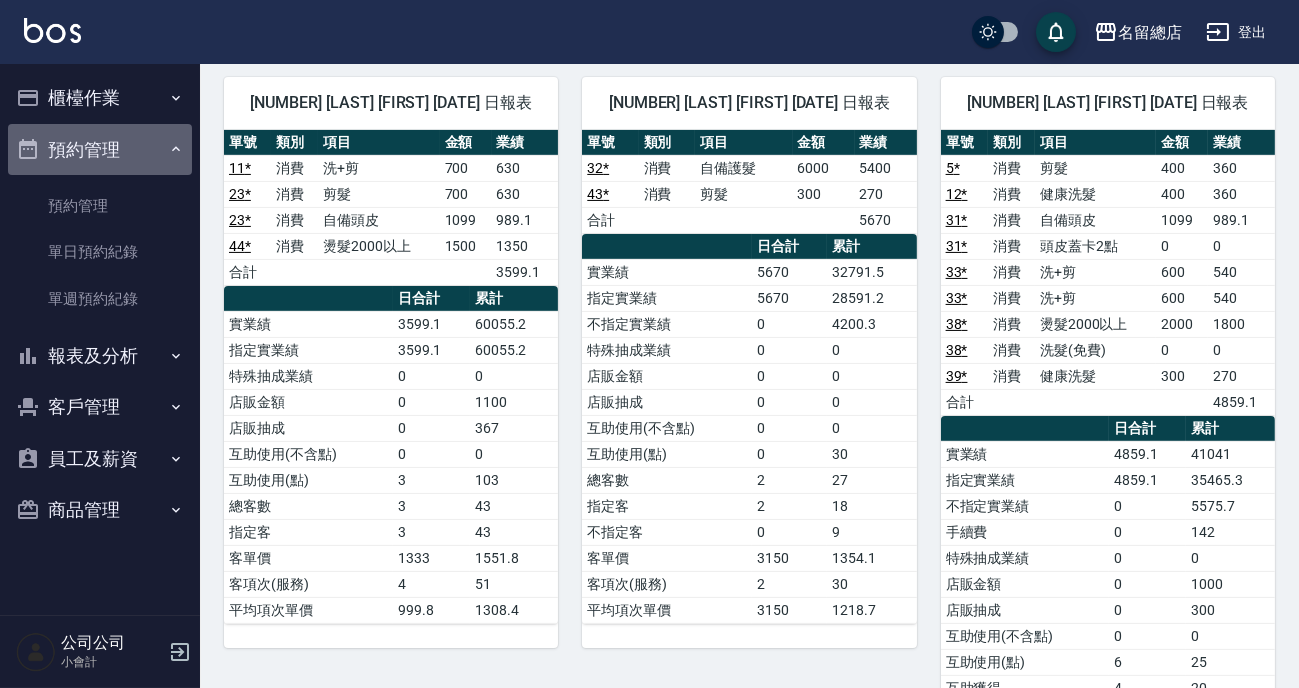 click on "預約管理" at bounding box center (100, 150) 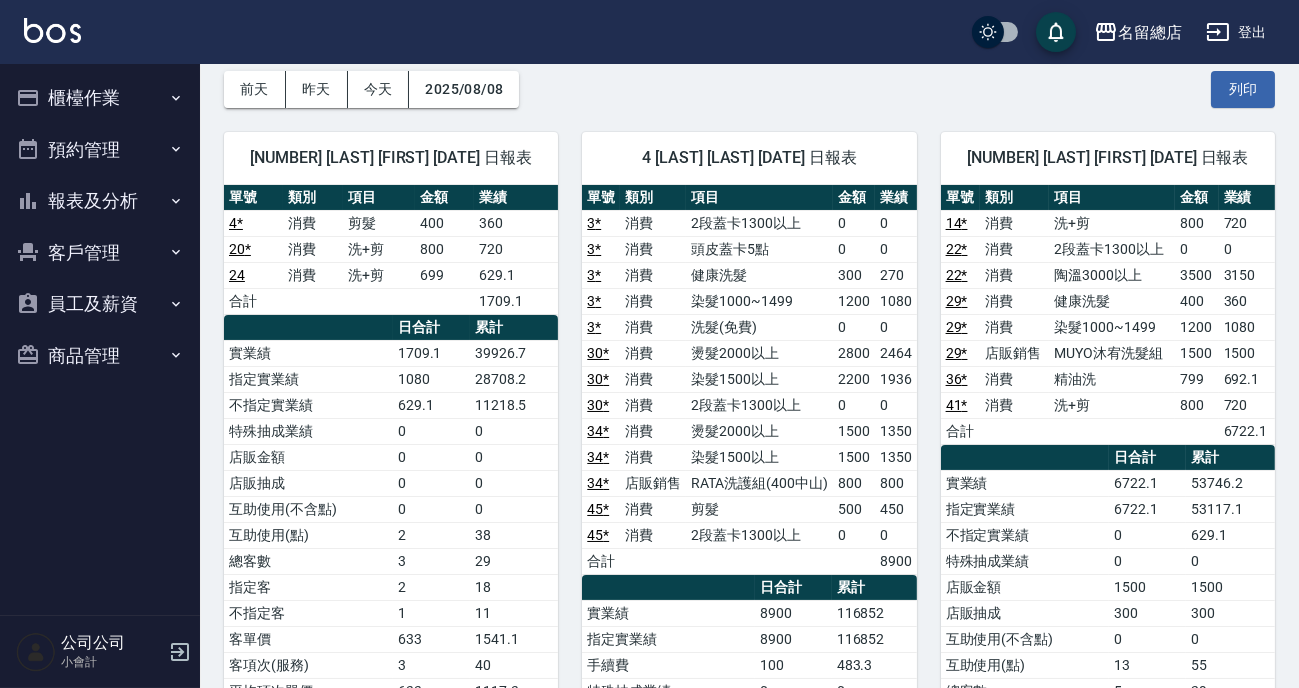 scroll, scrollTop: 0, scrollLeft: 0, axis: both 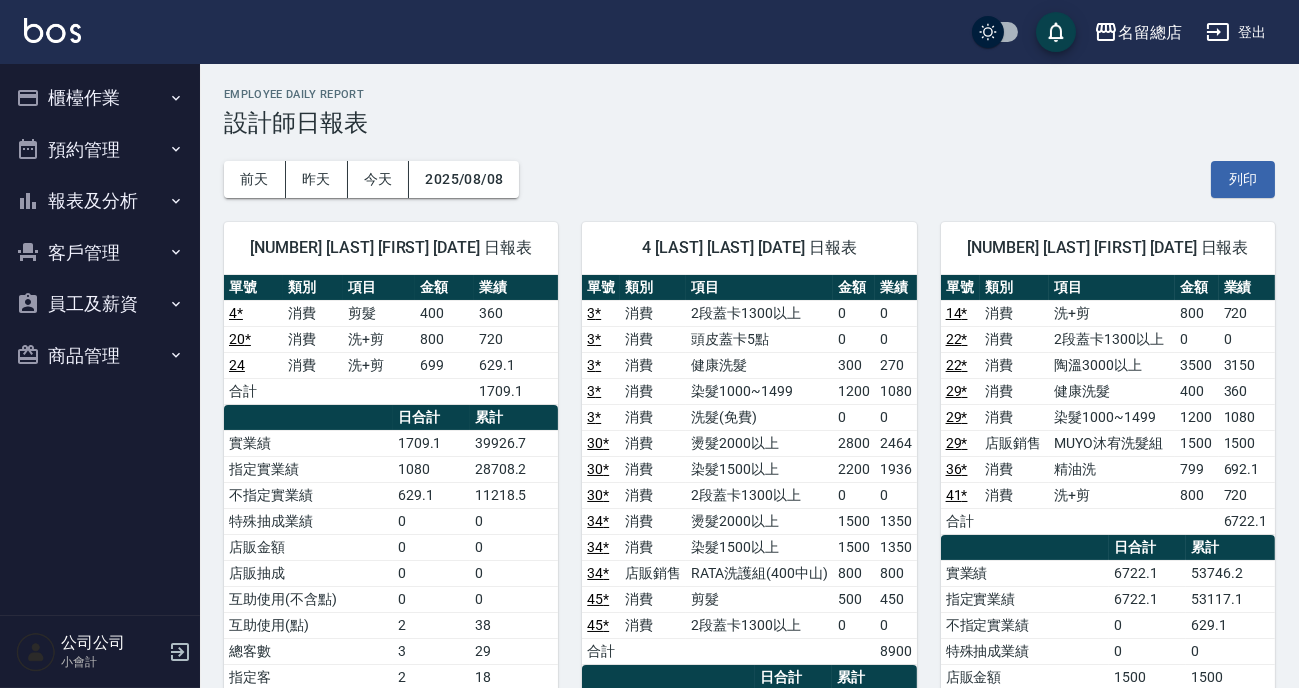 click on "前天 昨天 今天 2025/08/08 列印" at bounding box center (749, 179) 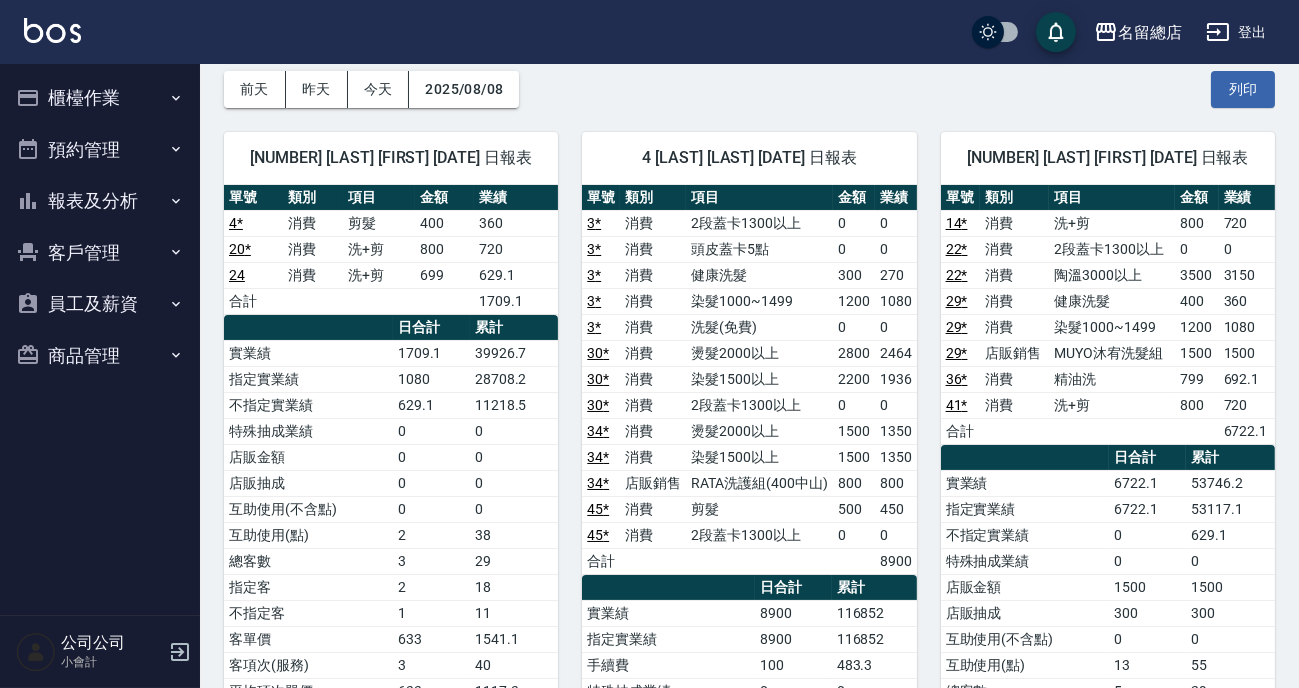 scroll, scrollTop: 0, scrollLeft: 0, axis: both 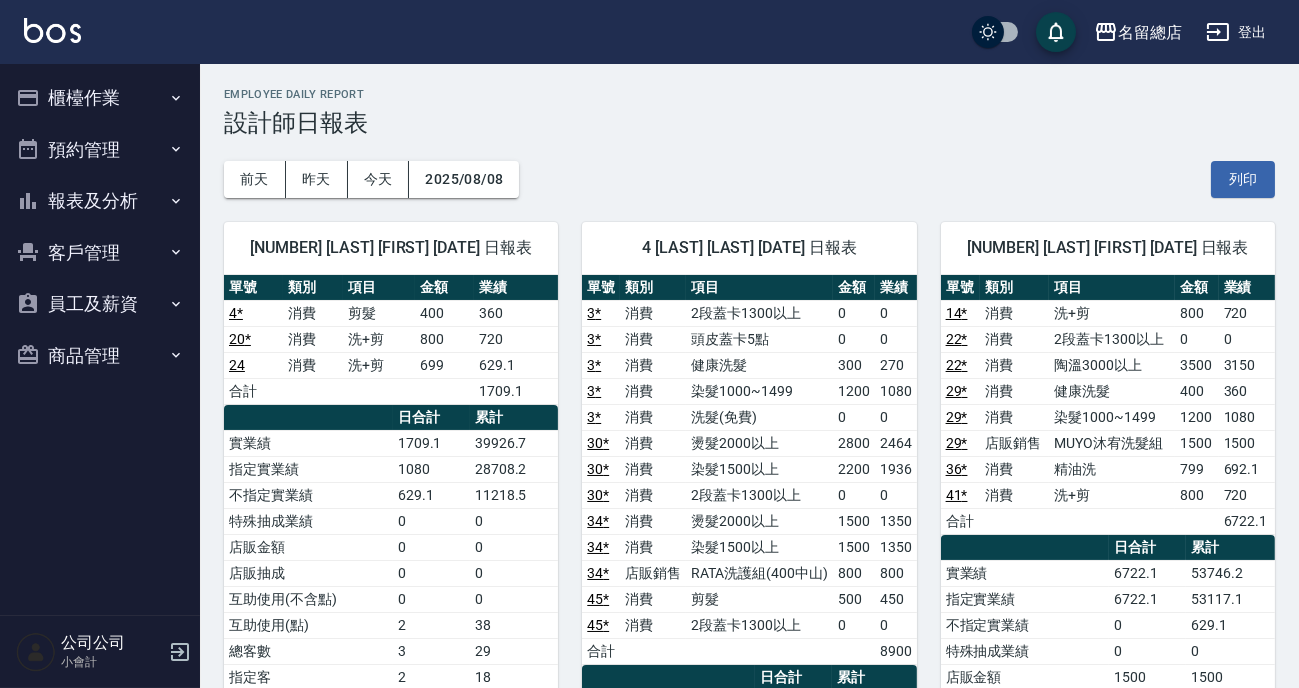 click on "前天 昨天 今天 2025/08/08 列印" at bounding box center (749, 179) 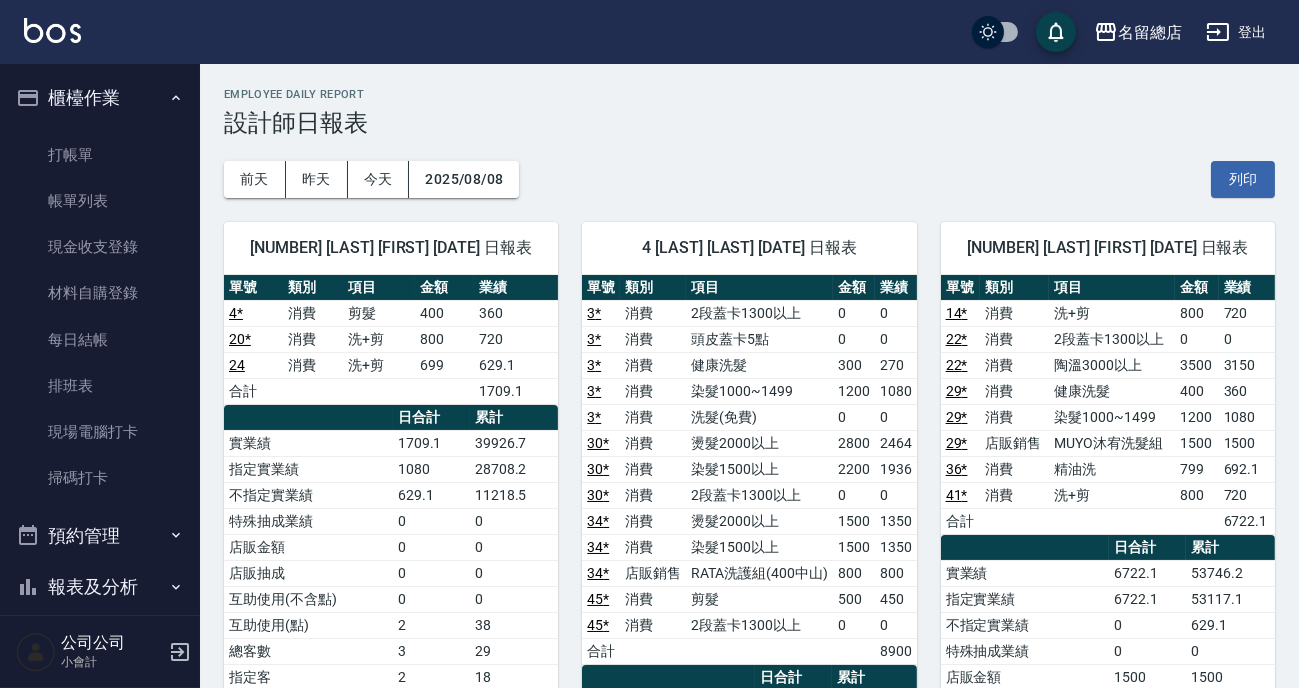 click on "櫃檯作業" at bounding box center (100, 98) 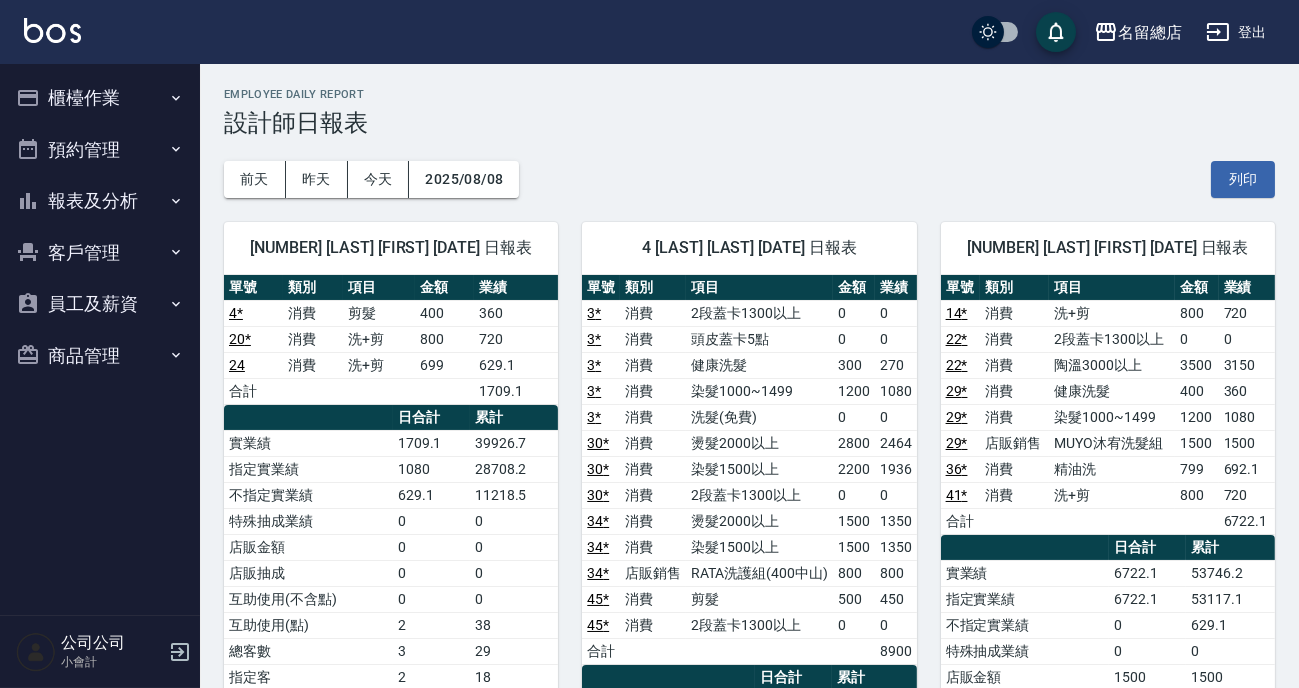 click on "客戶管理" at bounding box center (100, 253) 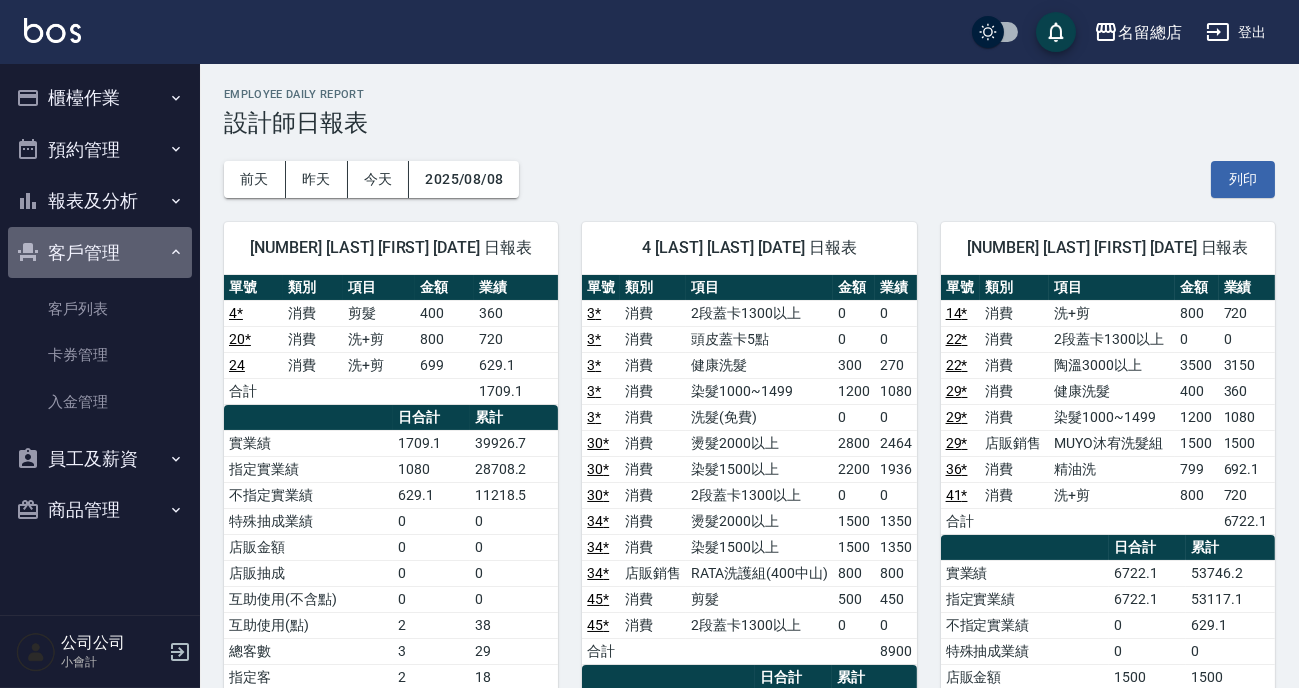 click on "客戶管理" at bounding box center [100, 253] 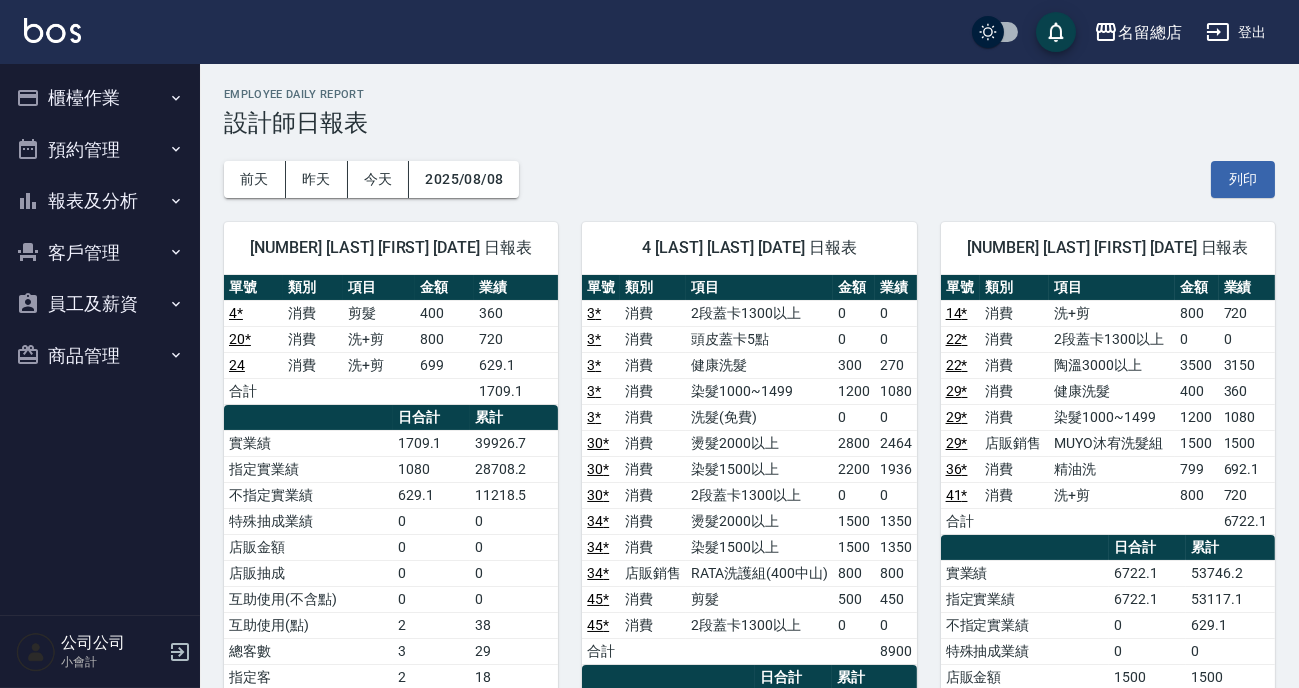 click on "報表及分析" at bounding box center (100, 201) 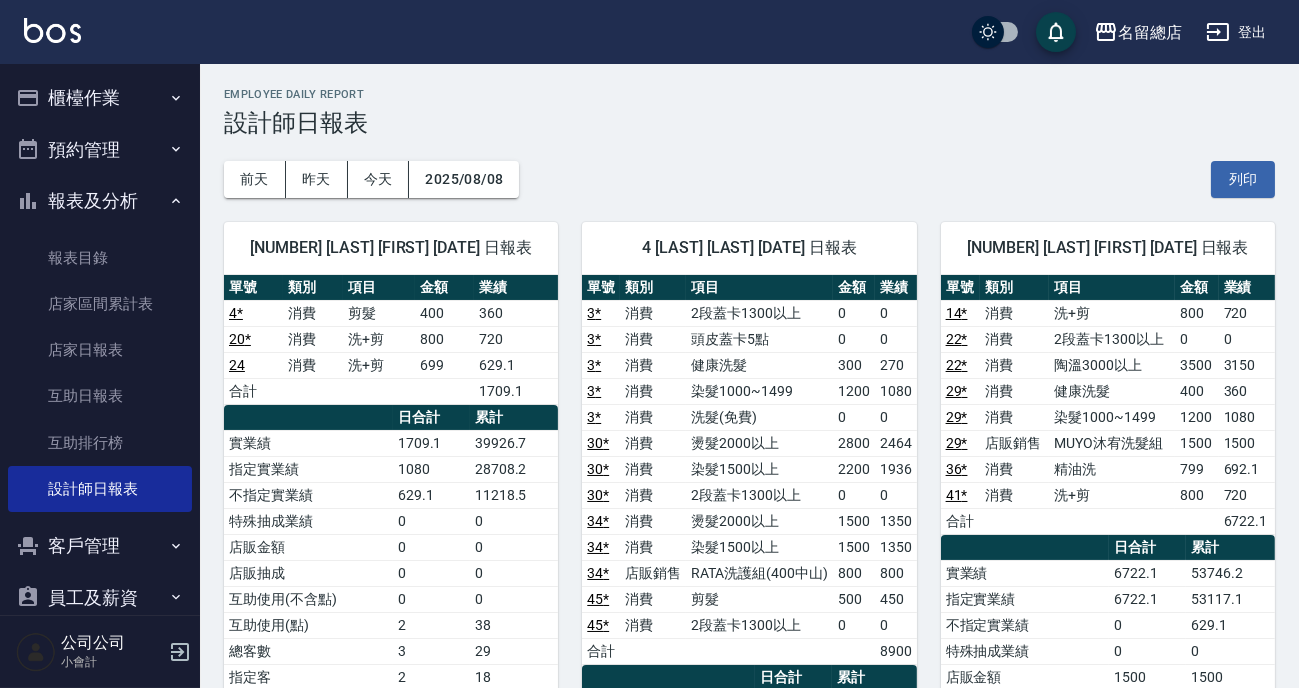 click on "報表及分析" at bounding box center [100, 201] 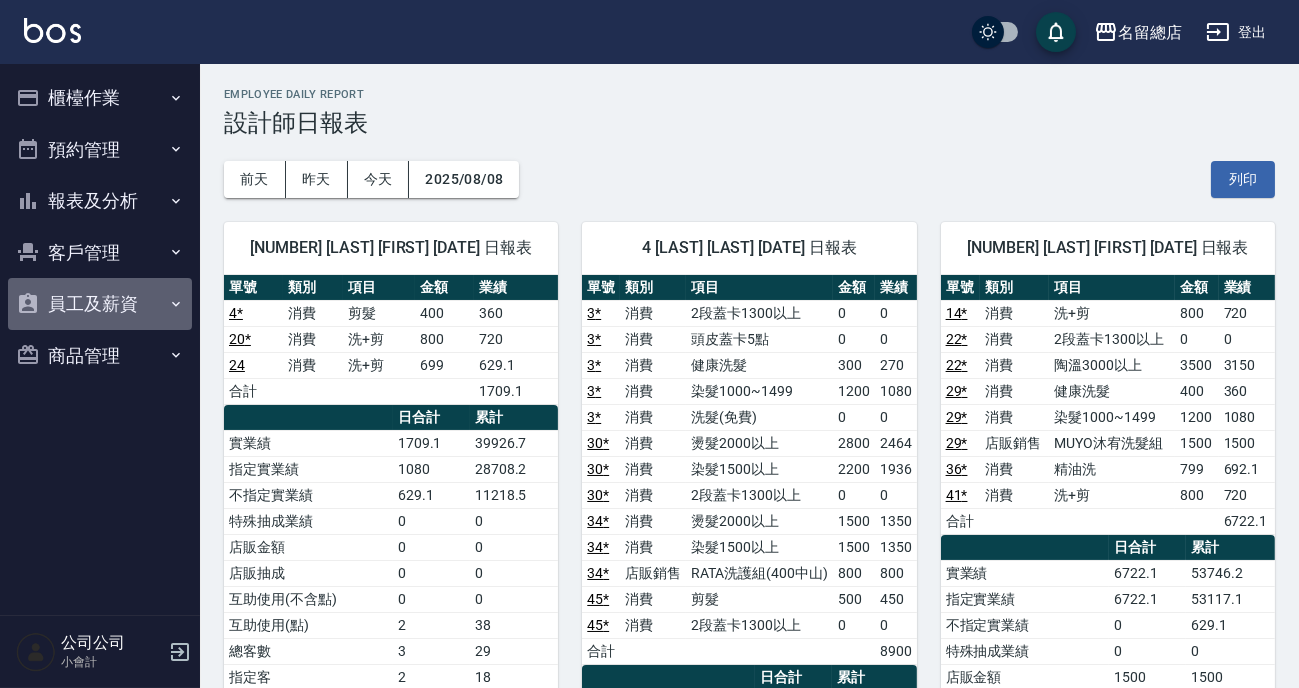 click on "員工及薪資" at bounding box center (100, 304) 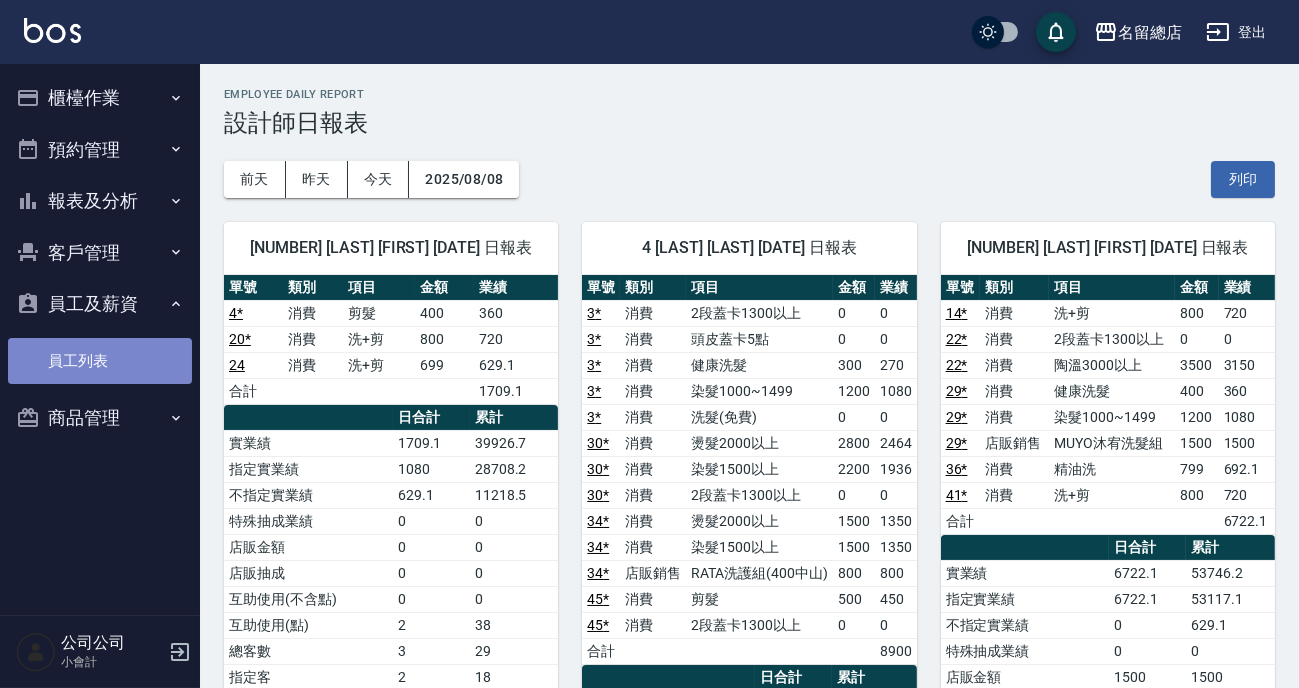 click on "員工列表" at bounding box center [100, 361] 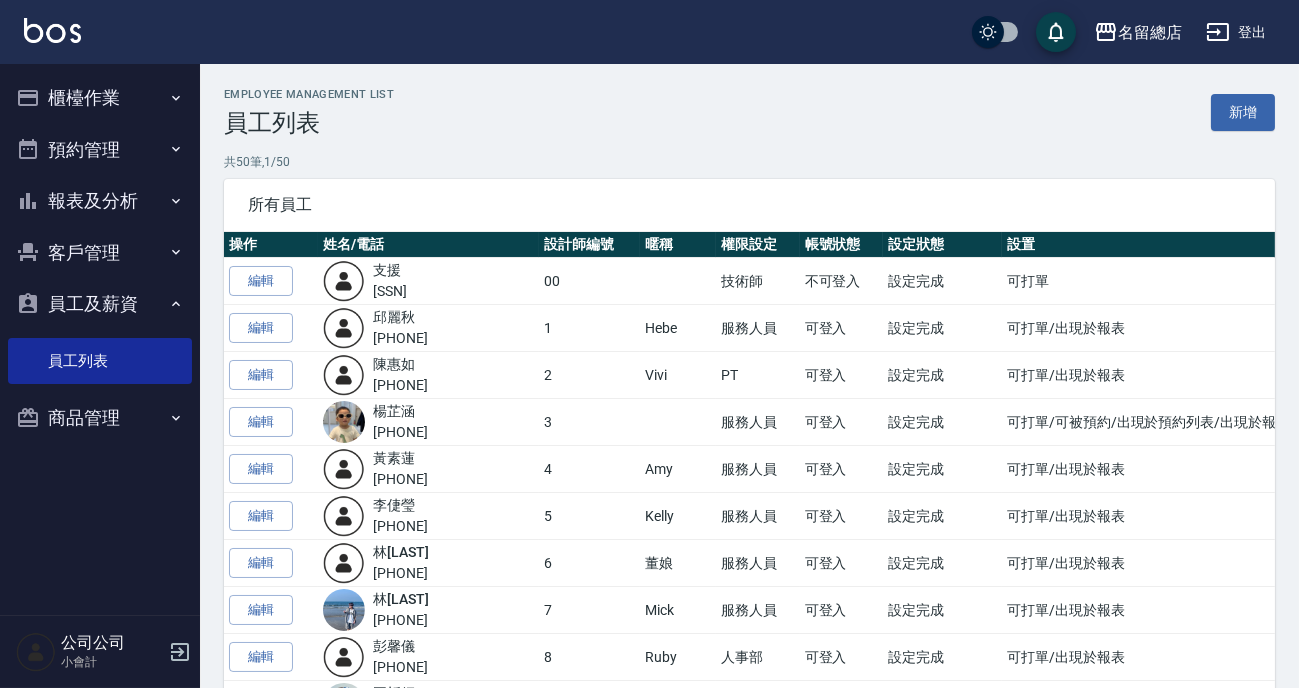 click on "共  50  筆,  1  /  50" at bounding box center [749, 162] 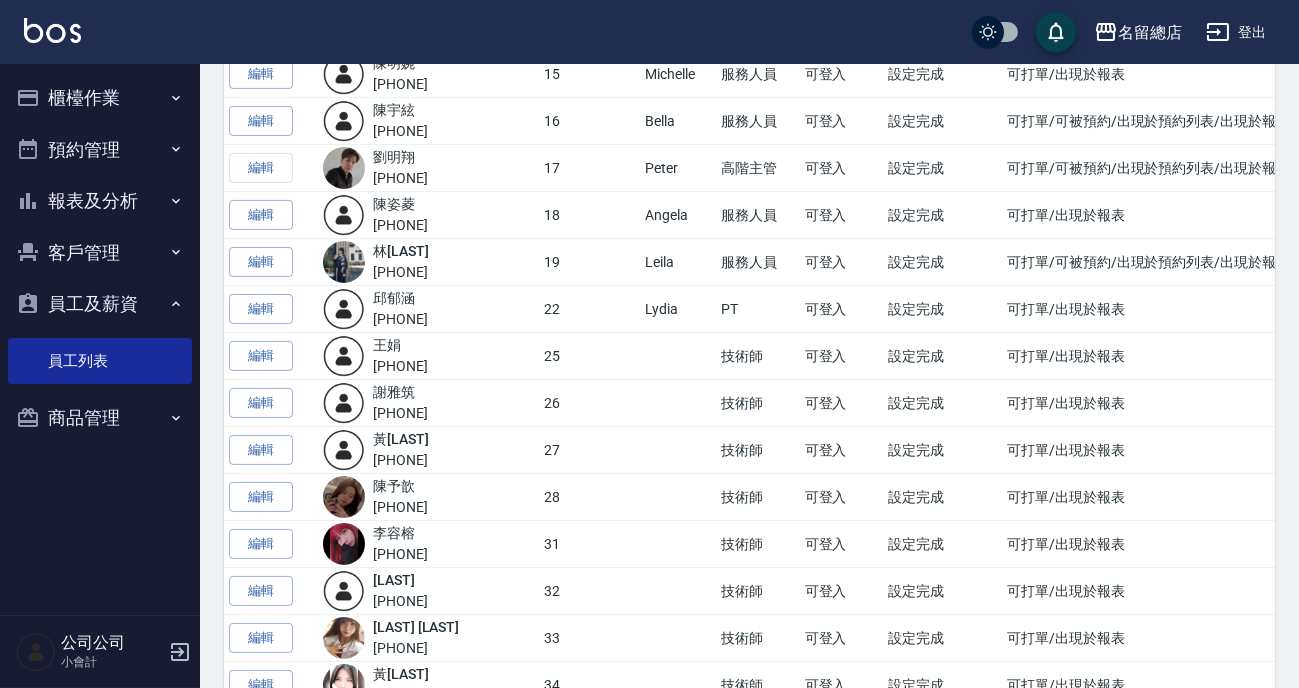 scroll, scrollTop: 1000, scrollLeft: 0, axis: vertical 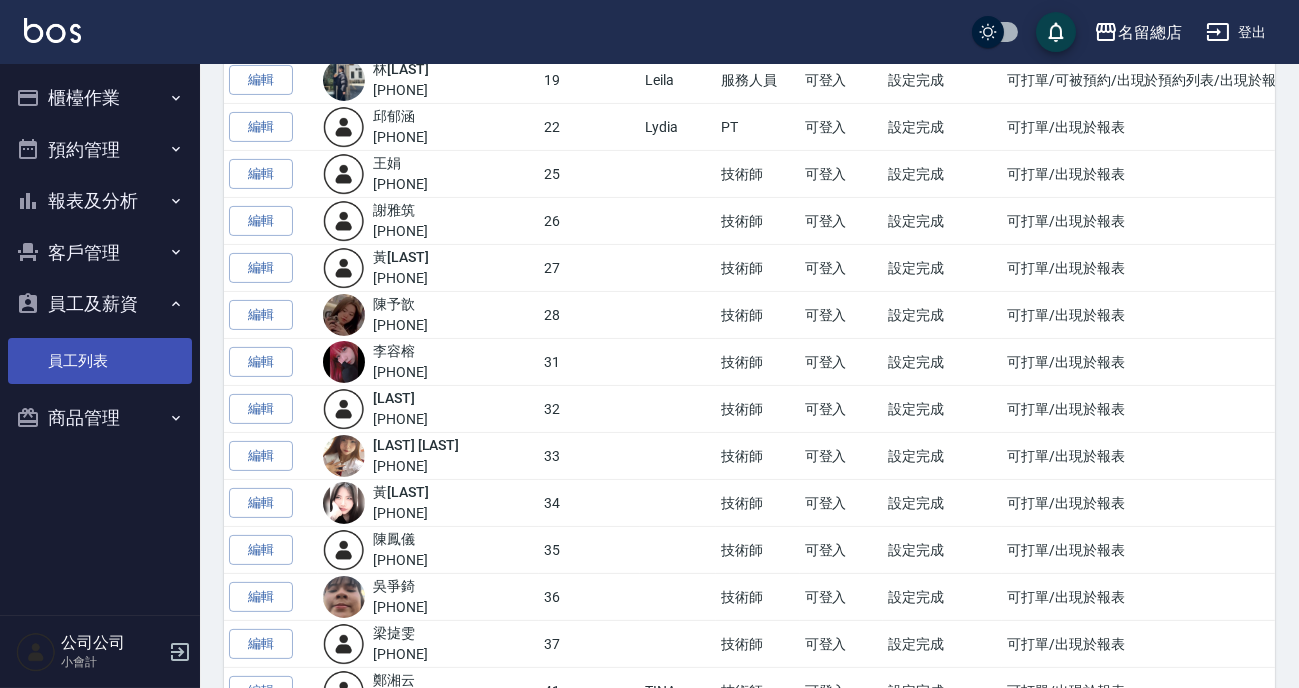 click on "員工列表" at bounding box center (100, 361) 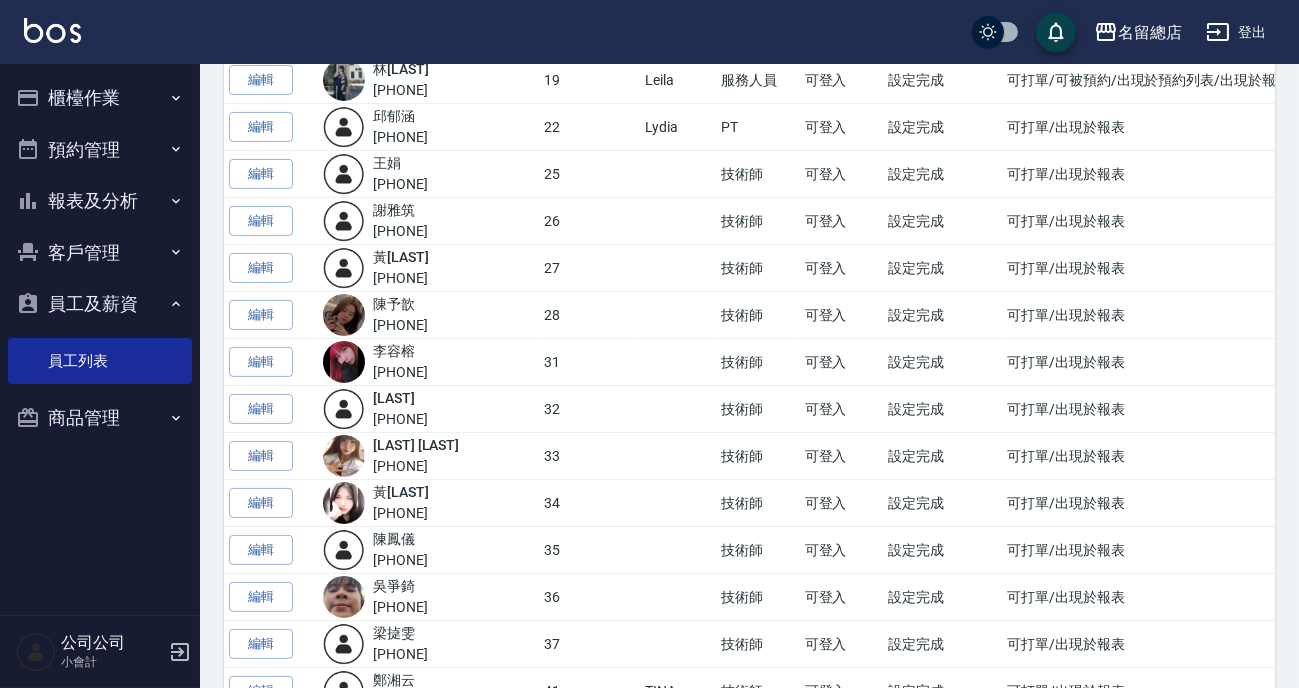 click on "報表及分析" at bounding box center (100, 201) 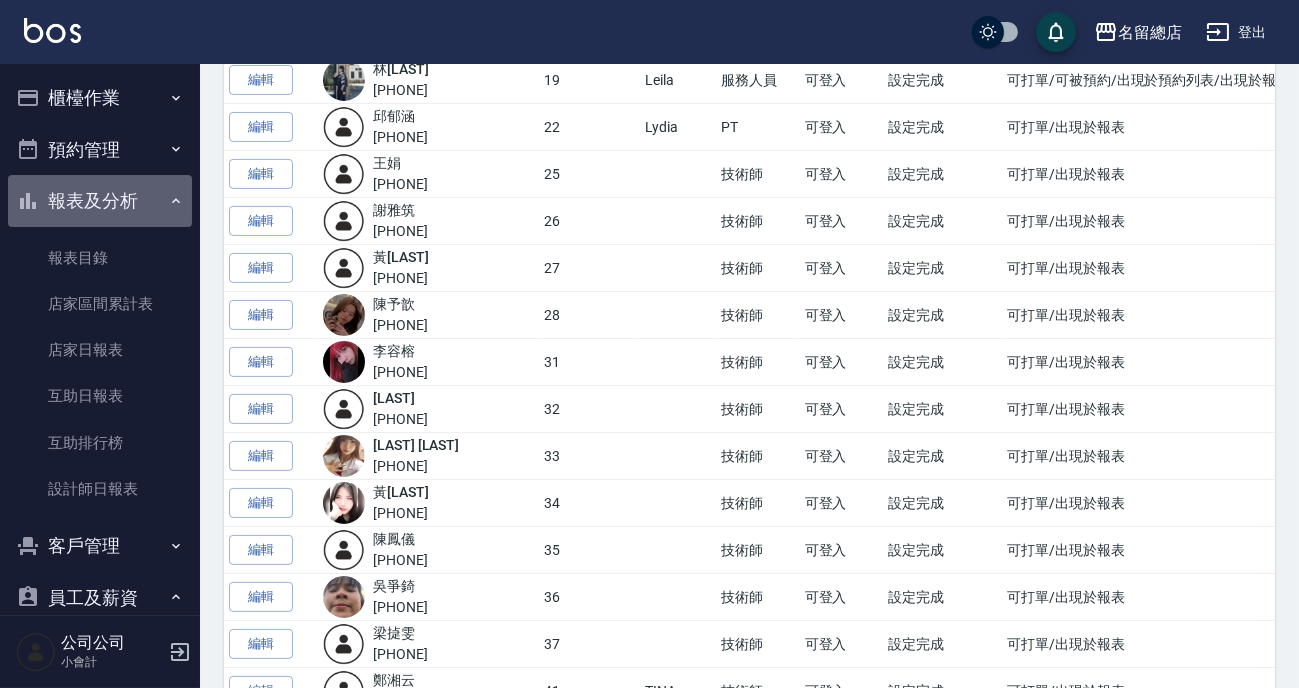 click on "報表及分析" at bounding box center [100, 201] 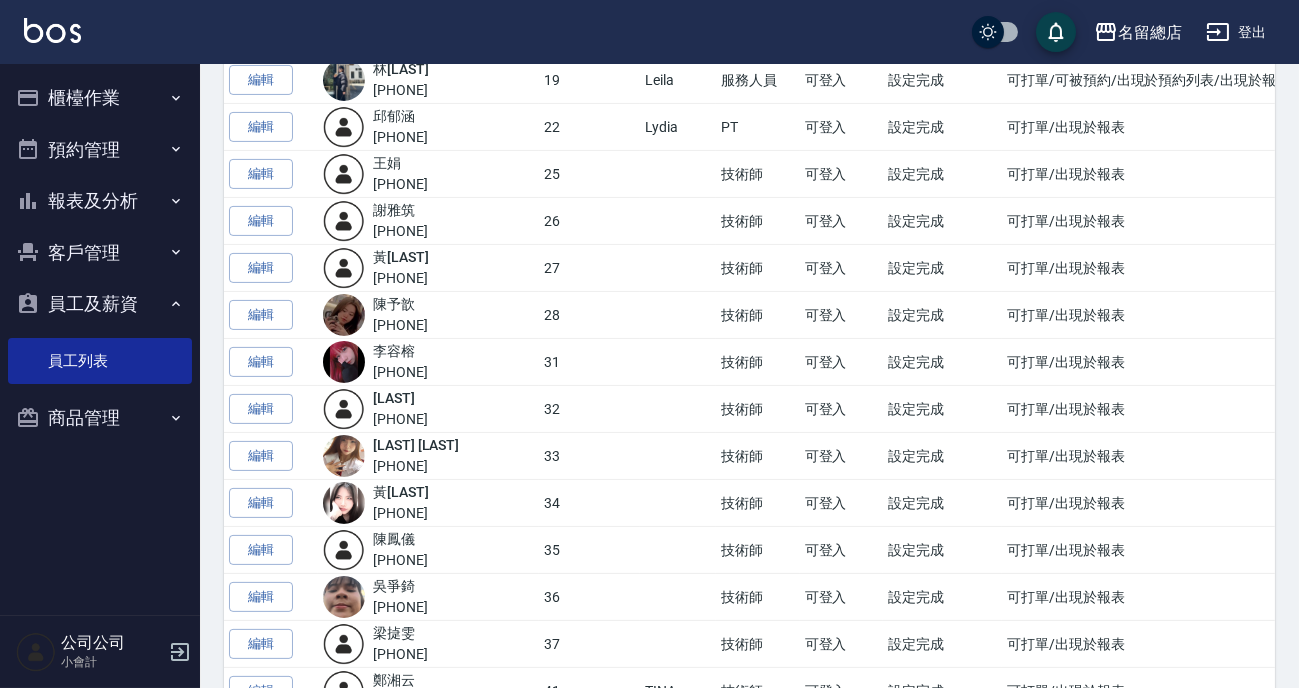click on "員工及薪資" at bounding box center (100, 304) 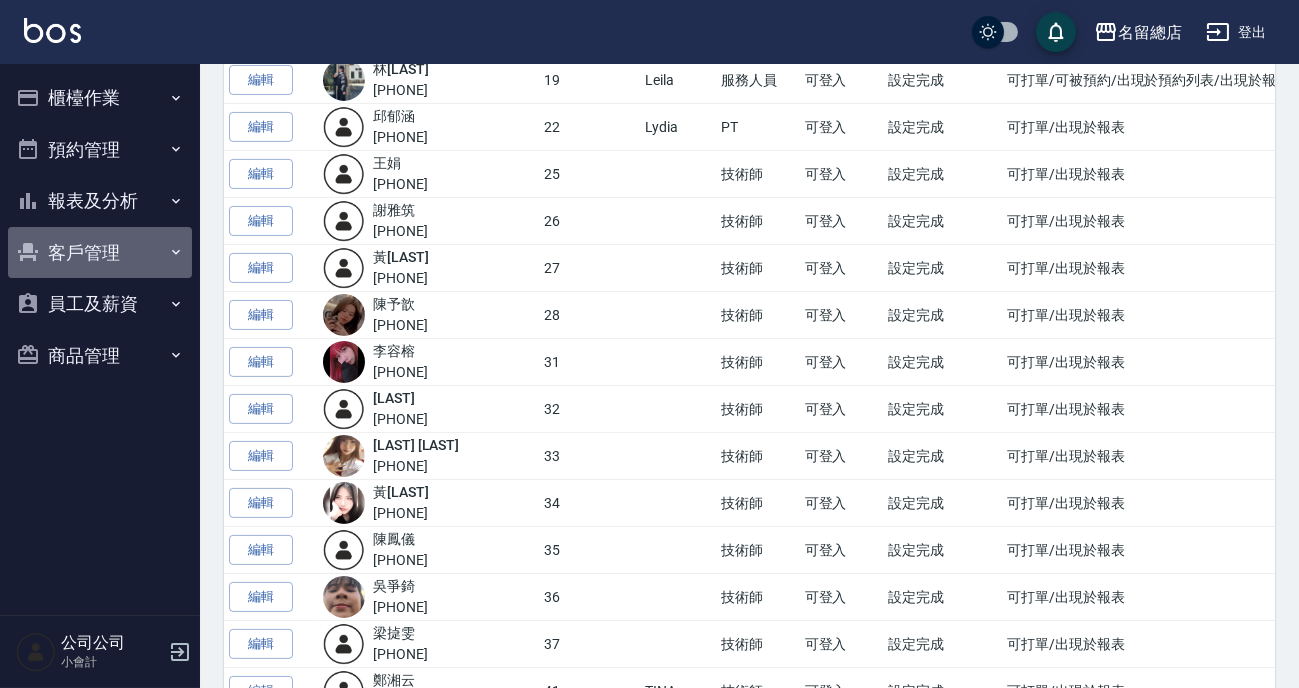 click on "客戶管理" at bounding box center [100, 253] 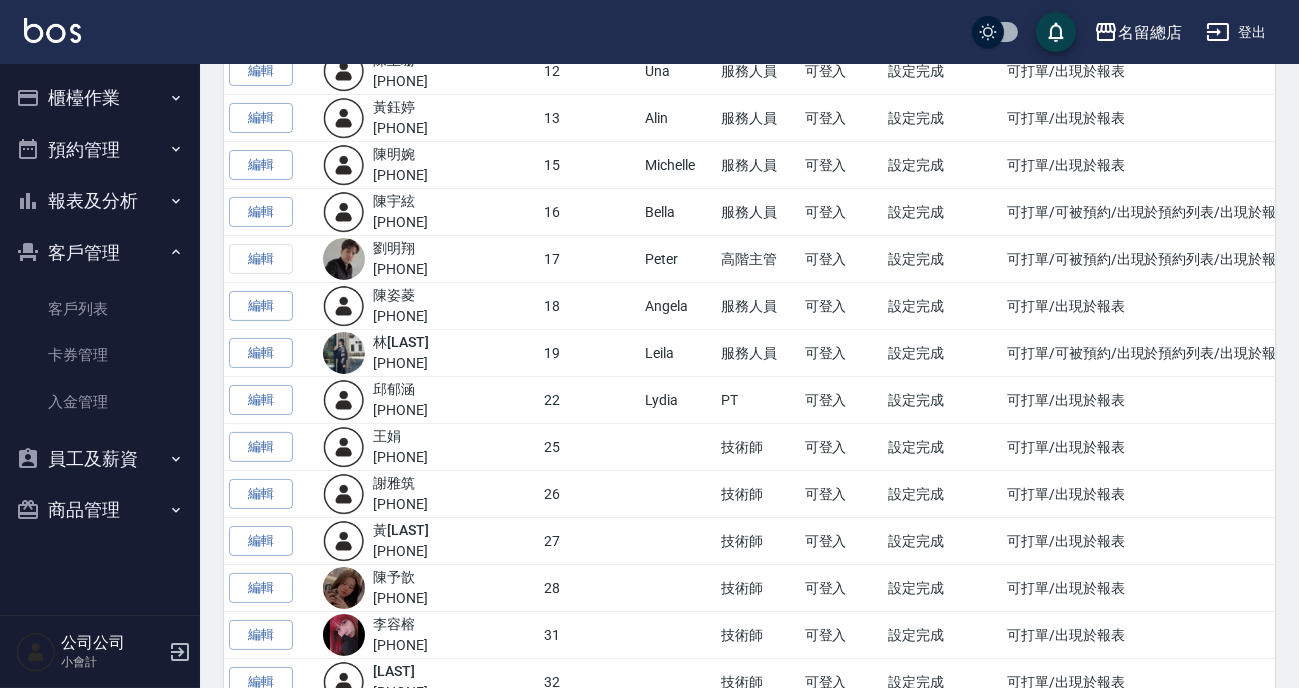 scroll, scrollTop: 545, scrollLeft: 0, axis: vertical 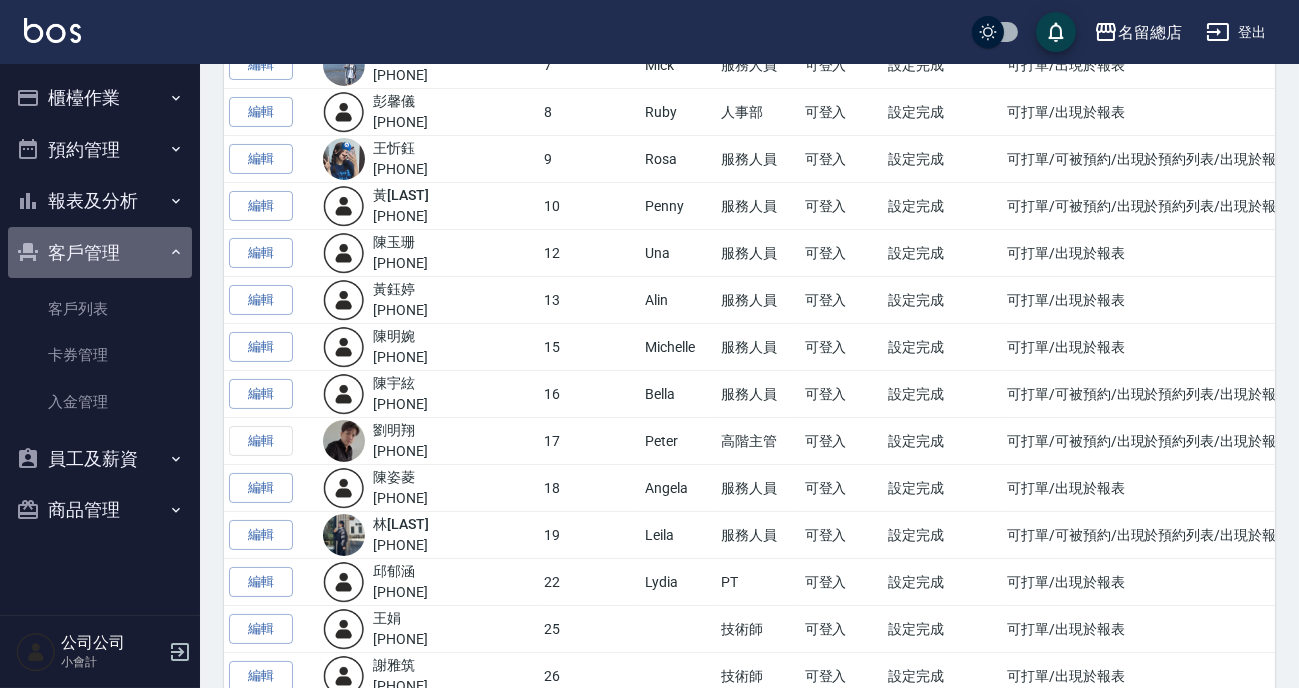 click on "客戶管理" at bounding box center [100, 253] 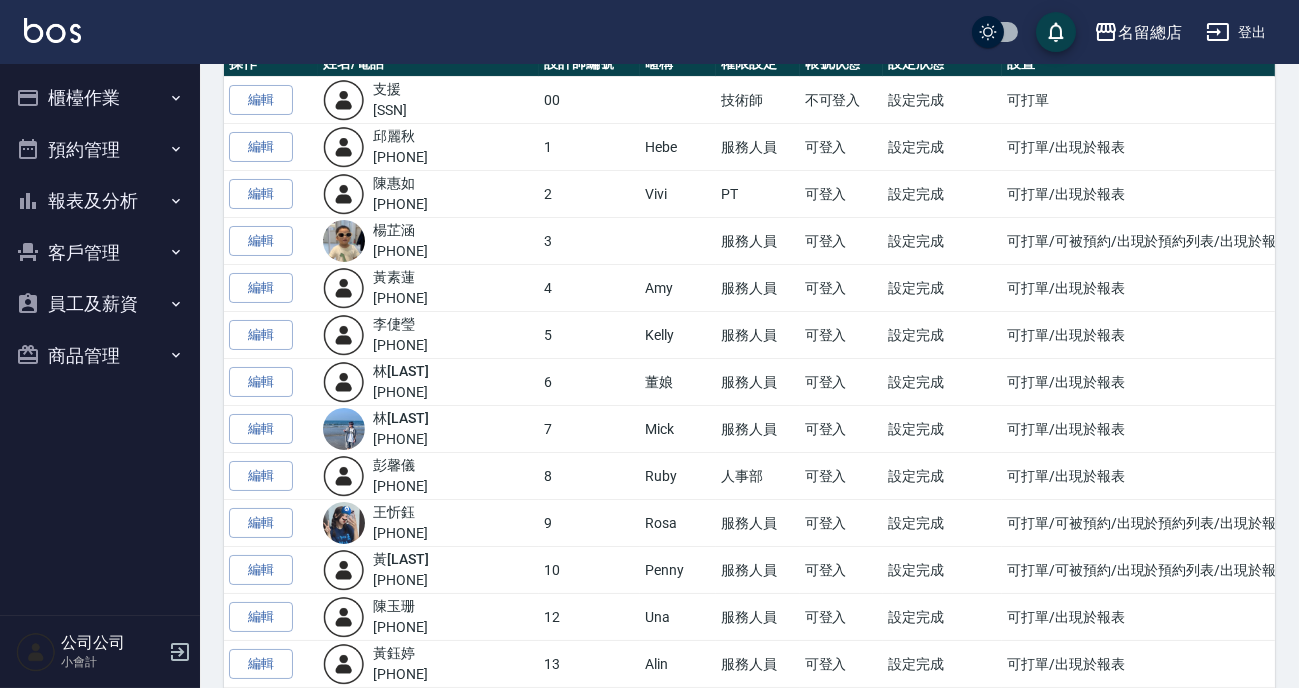 scroll, scrollTop: 90, scrollLeft: 0, axis: vertical 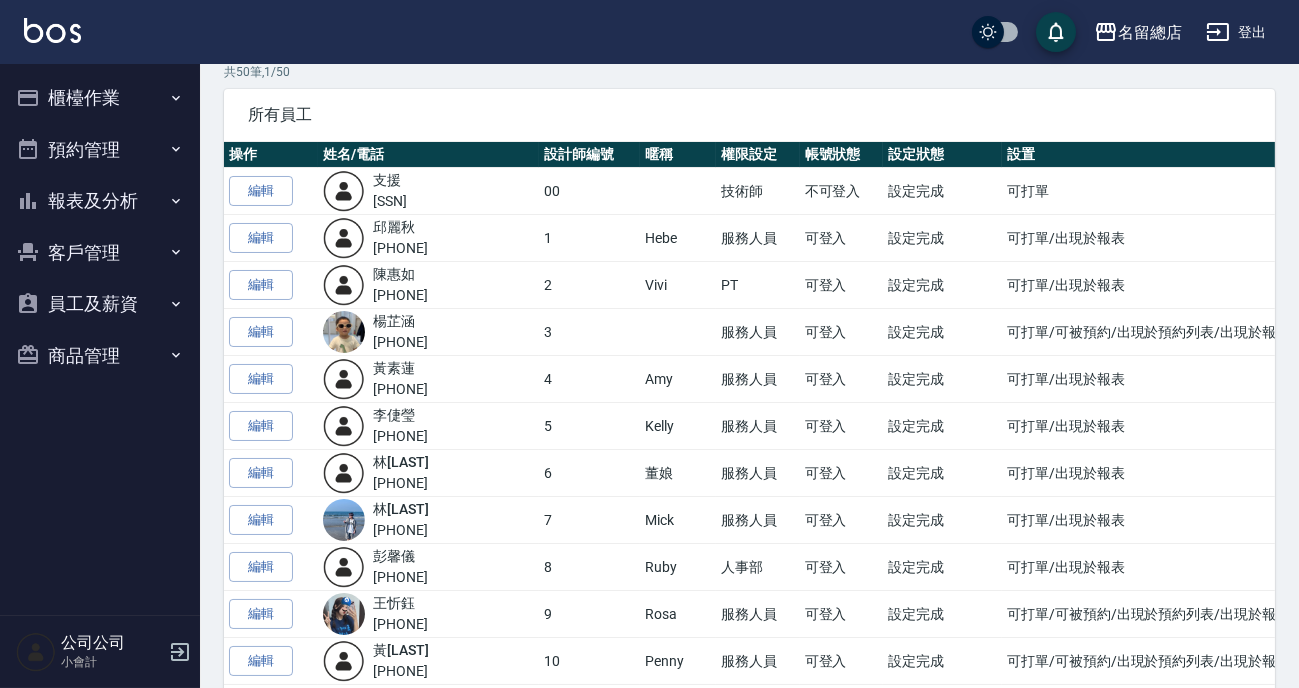 click on "櫃檯作業" at bounding box center (100, 98) 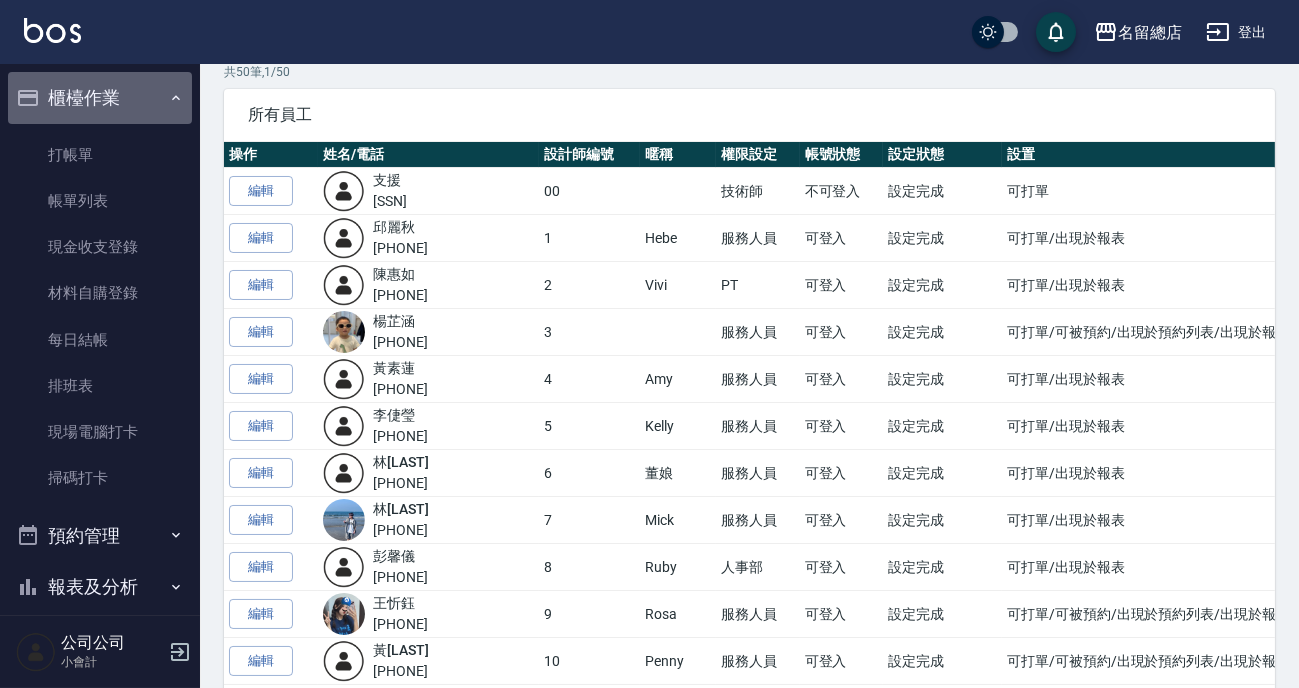 click on "櫃檯作業" at bounding box center (100, 98) 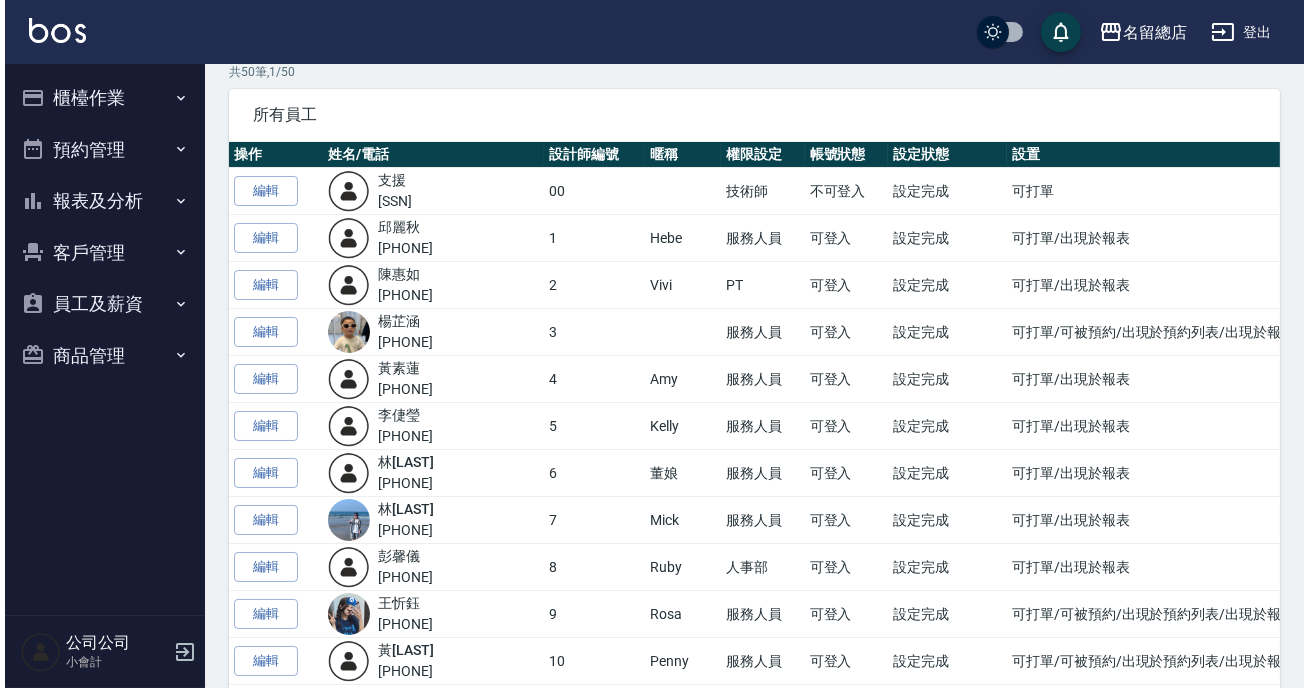 scroll, scrollTop: 0, scrollLeft: 0, axis: both 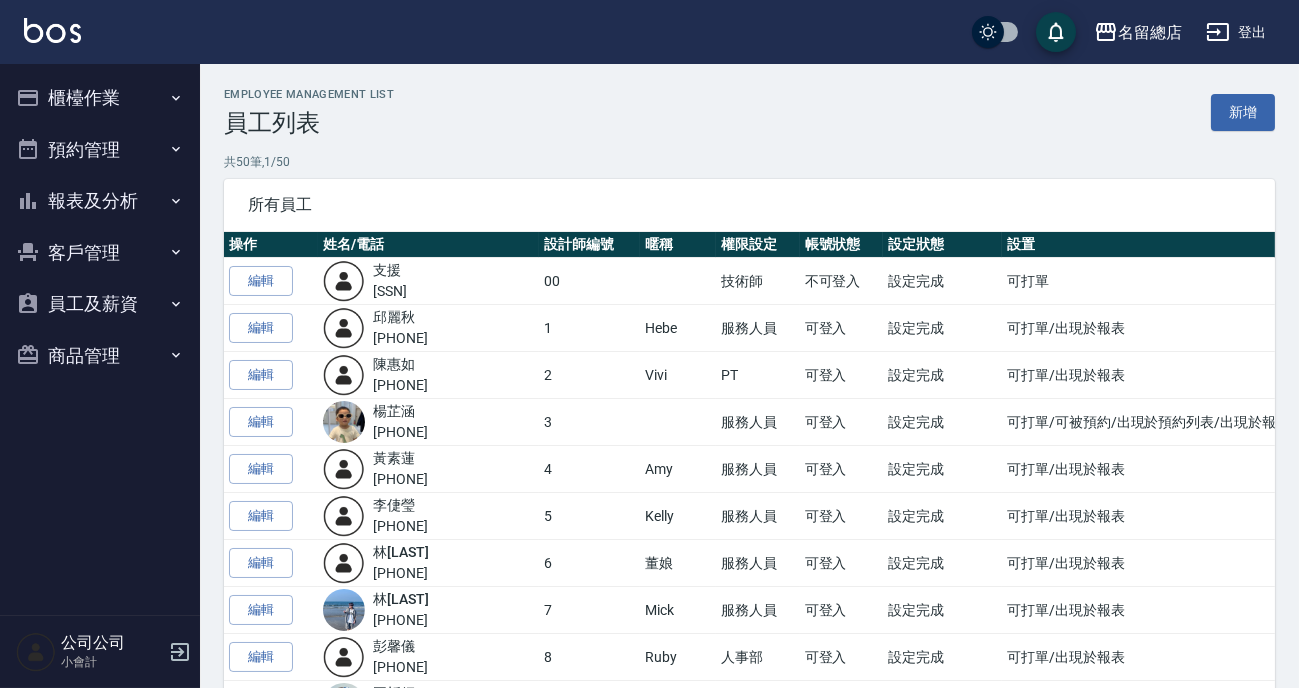 click on "櫃檯作業" at bounding box center [100, 98] 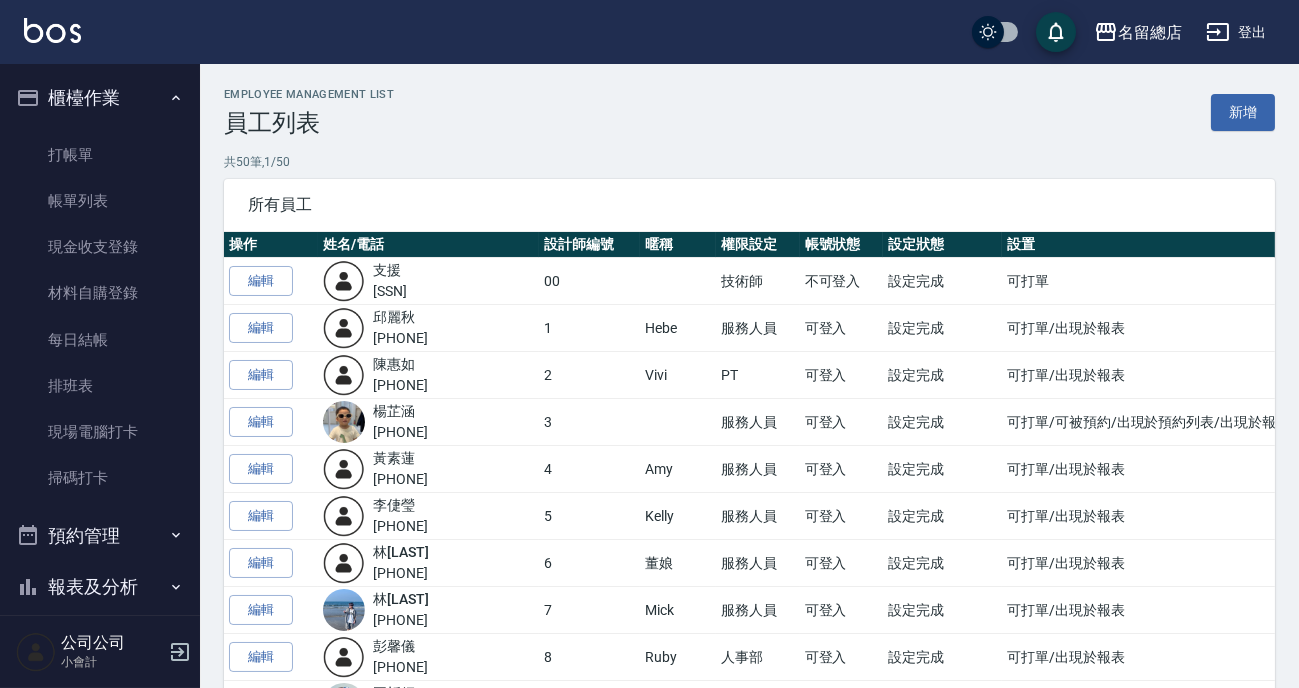 click on "櫃檯作業" at bounding box center [100, 98] 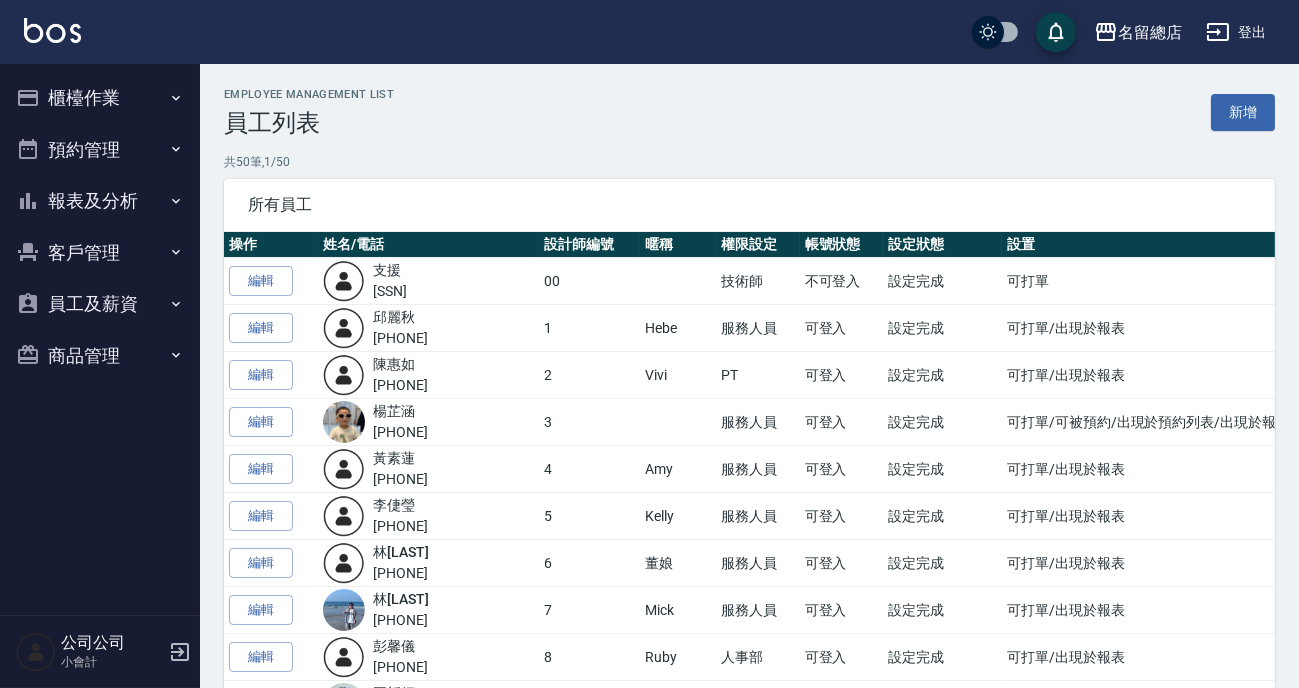 click on "報表及分析" at bounding box center (100, 201) 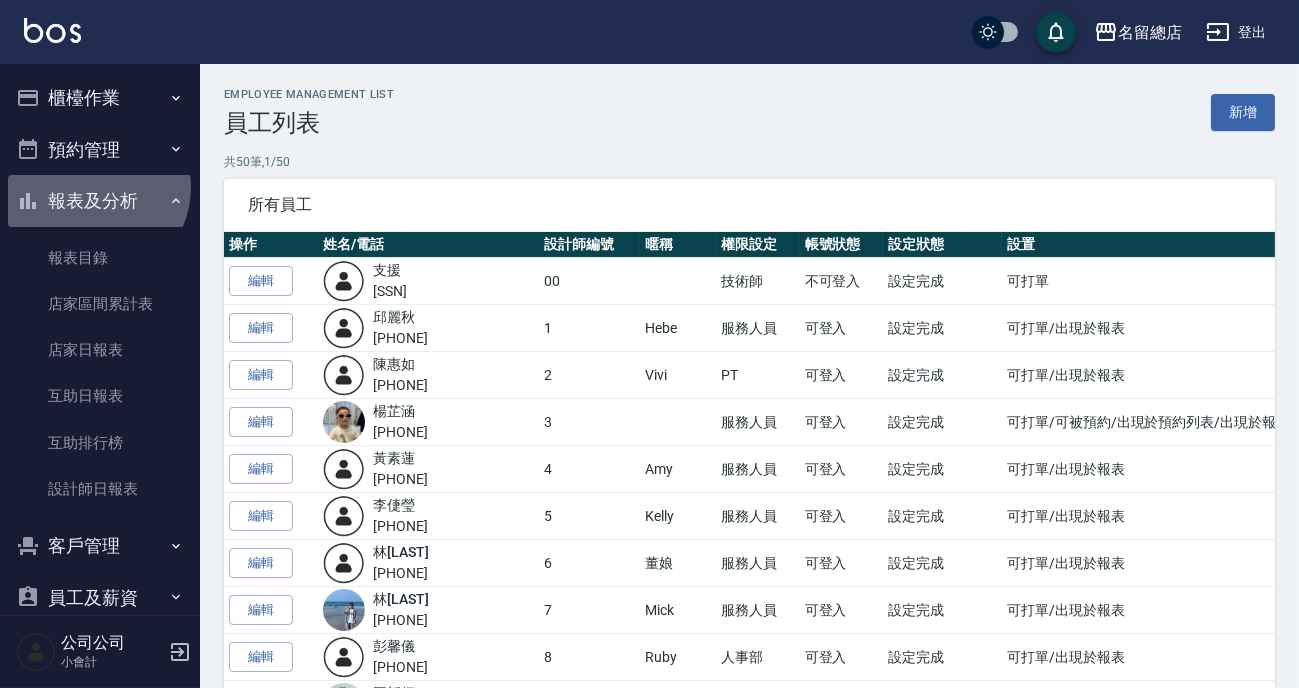 click on "報表及分析" at bounding box center [100, 201] 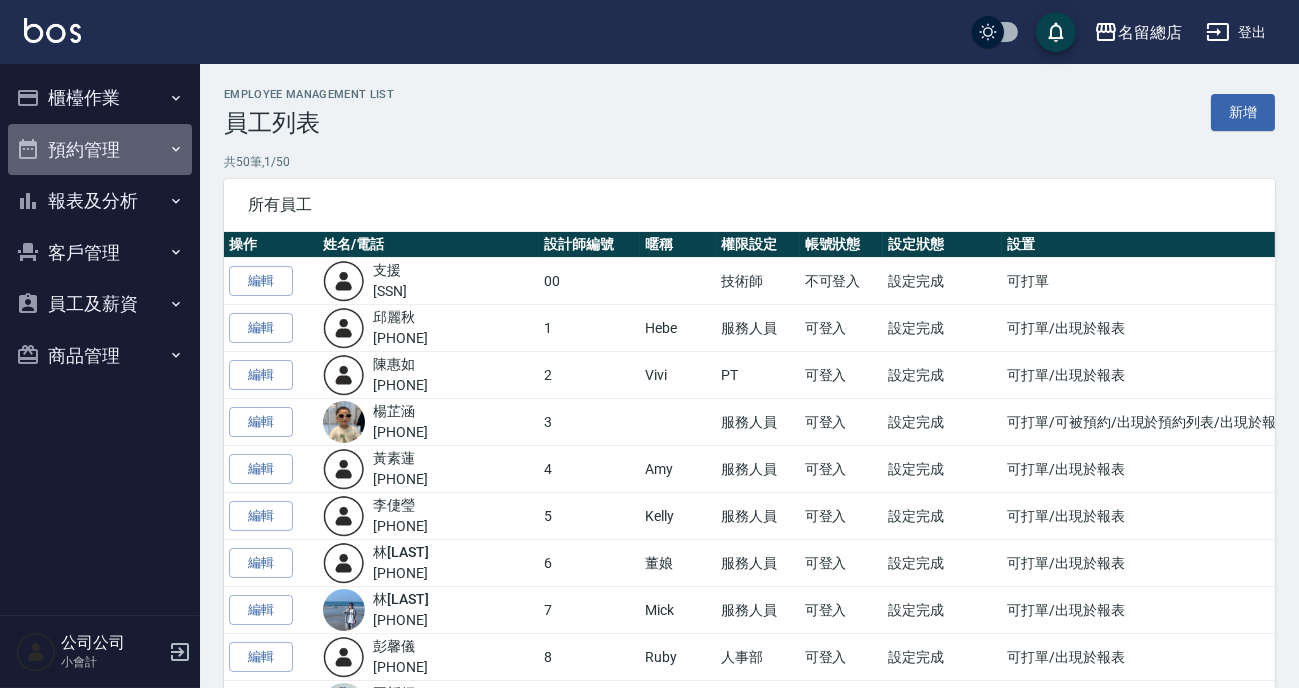click on "預約管理" at bounding box center (100, 150) 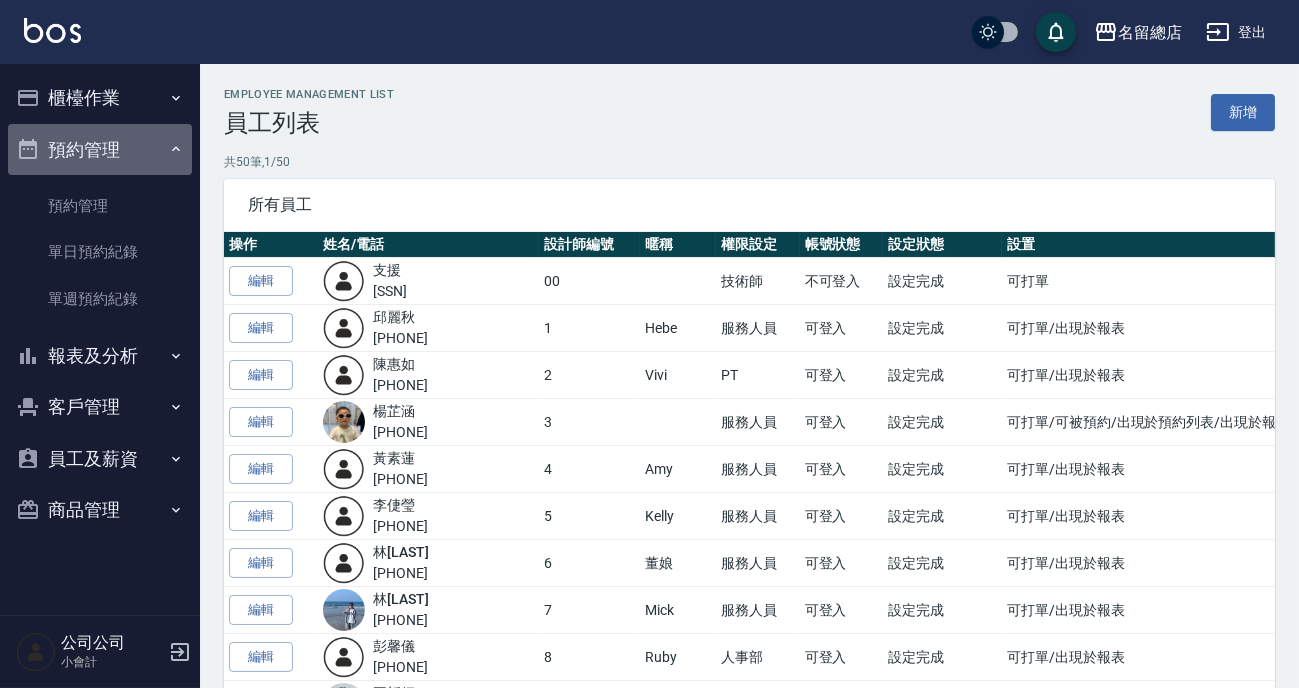click on "預約管理" at bounding box center (100, 150) 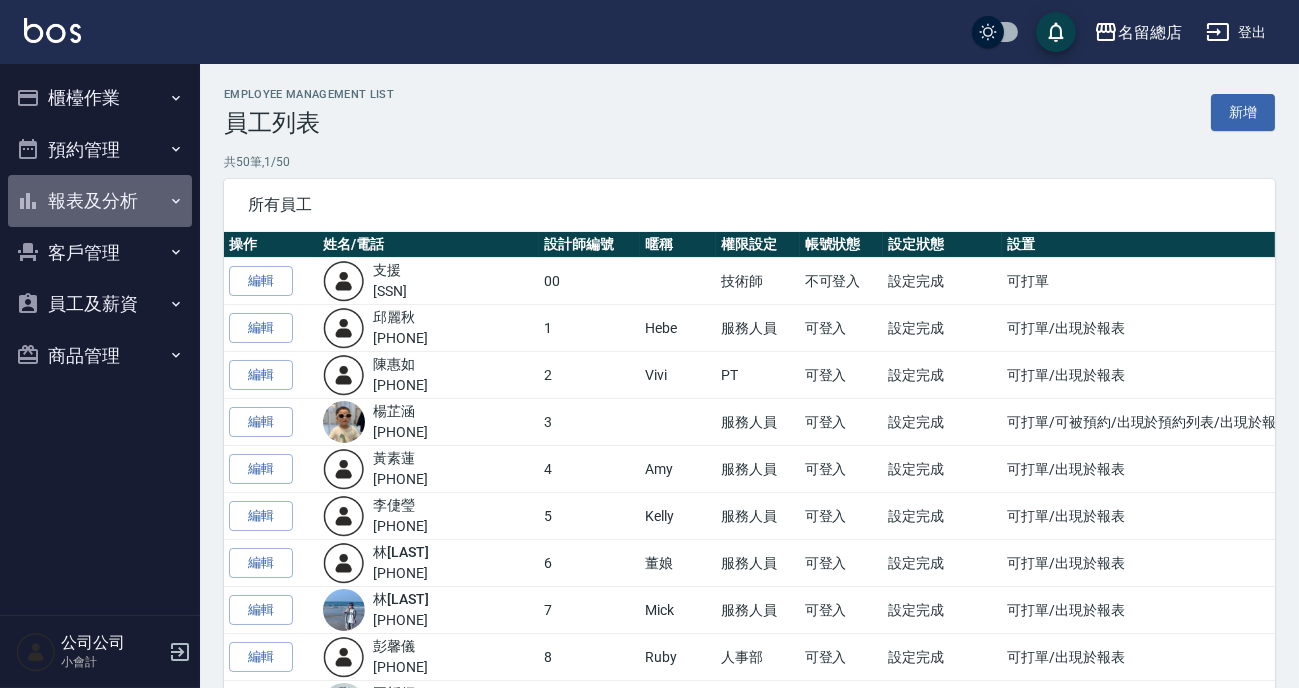 click on "報表及分析" at bounding box center [100, 201] 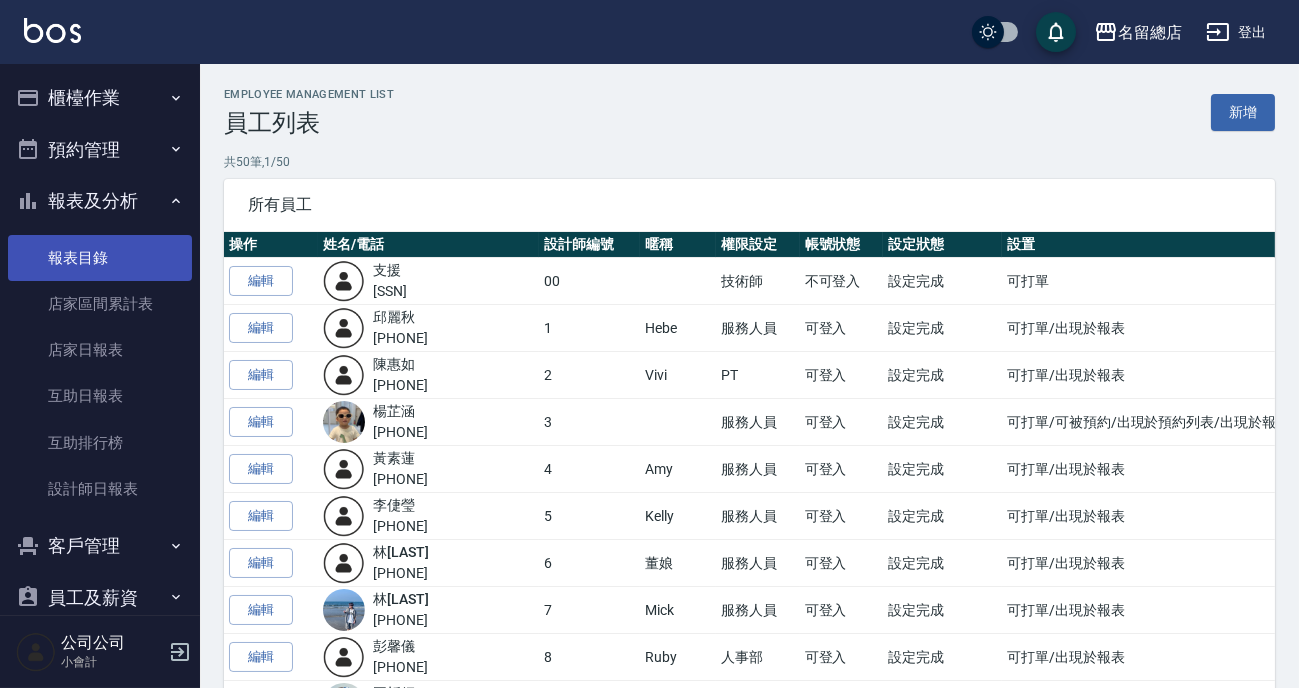 click on "報表目錄" at bounding box center [100, 258] 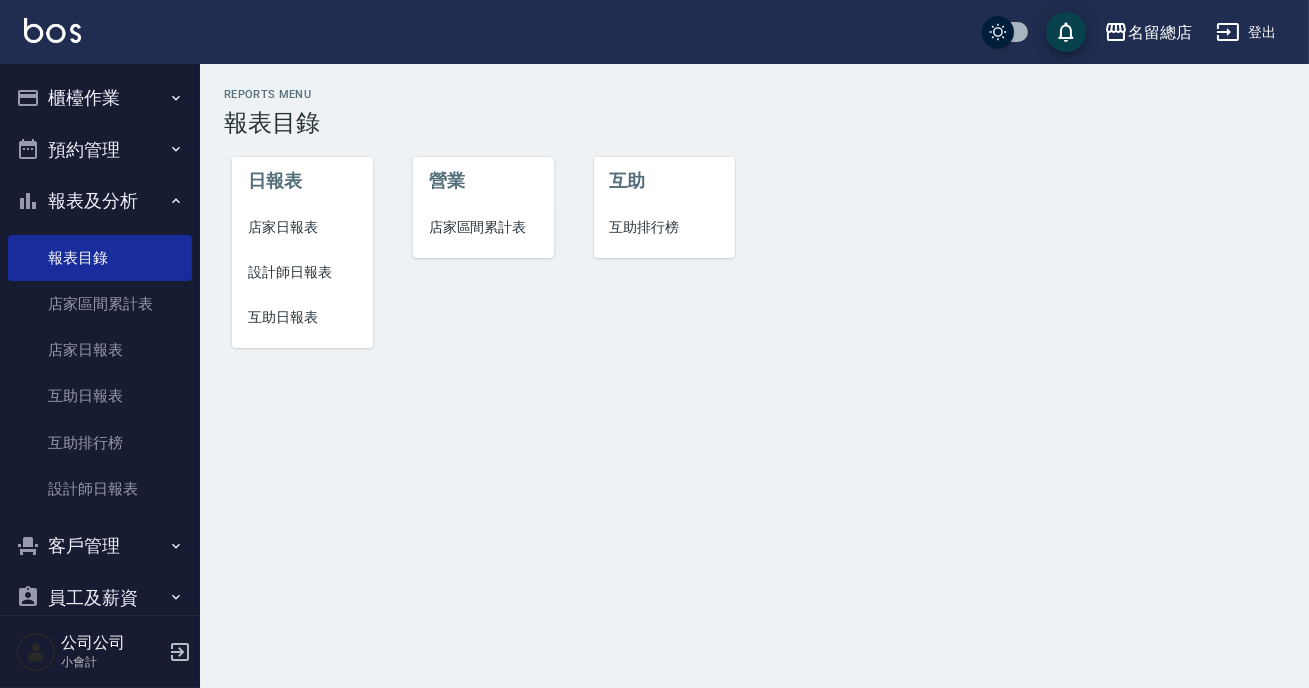click on "報表及分析" at bounding box center (100, 201) 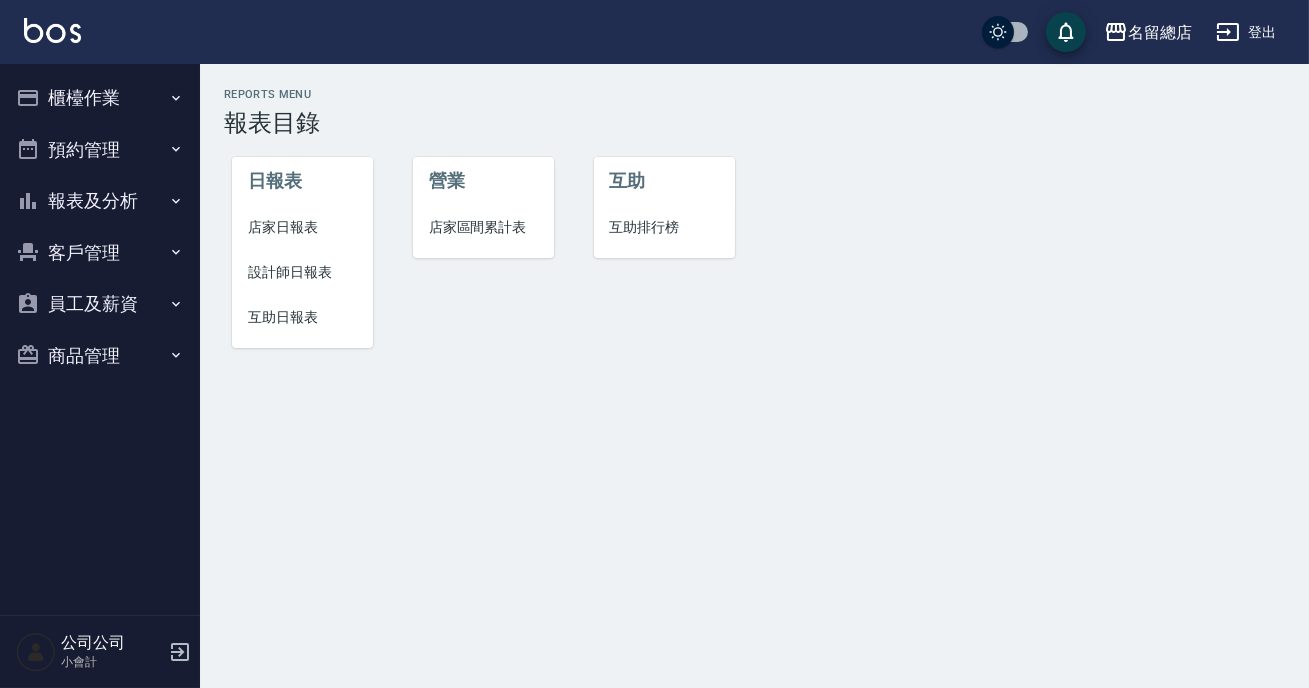 click on "櫃檯作業" at bounding box center [100, 98] 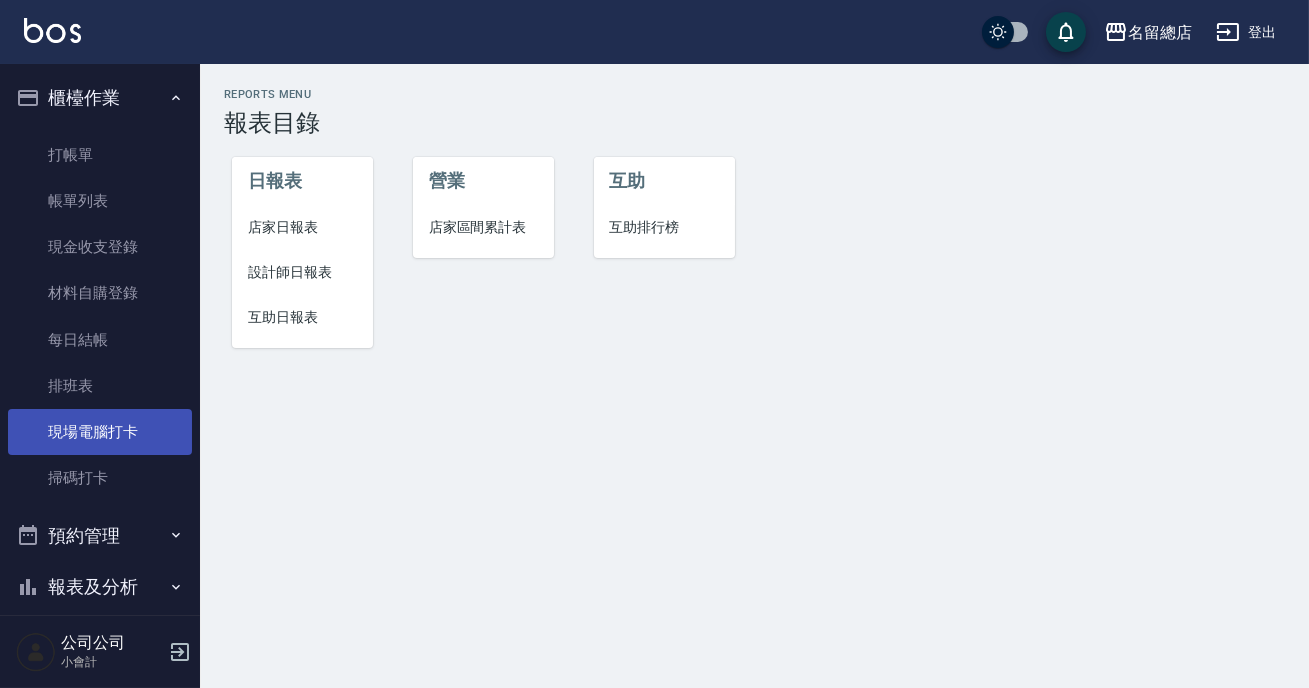 click on "現場電腦打卡" at bounding box center [100, 432] 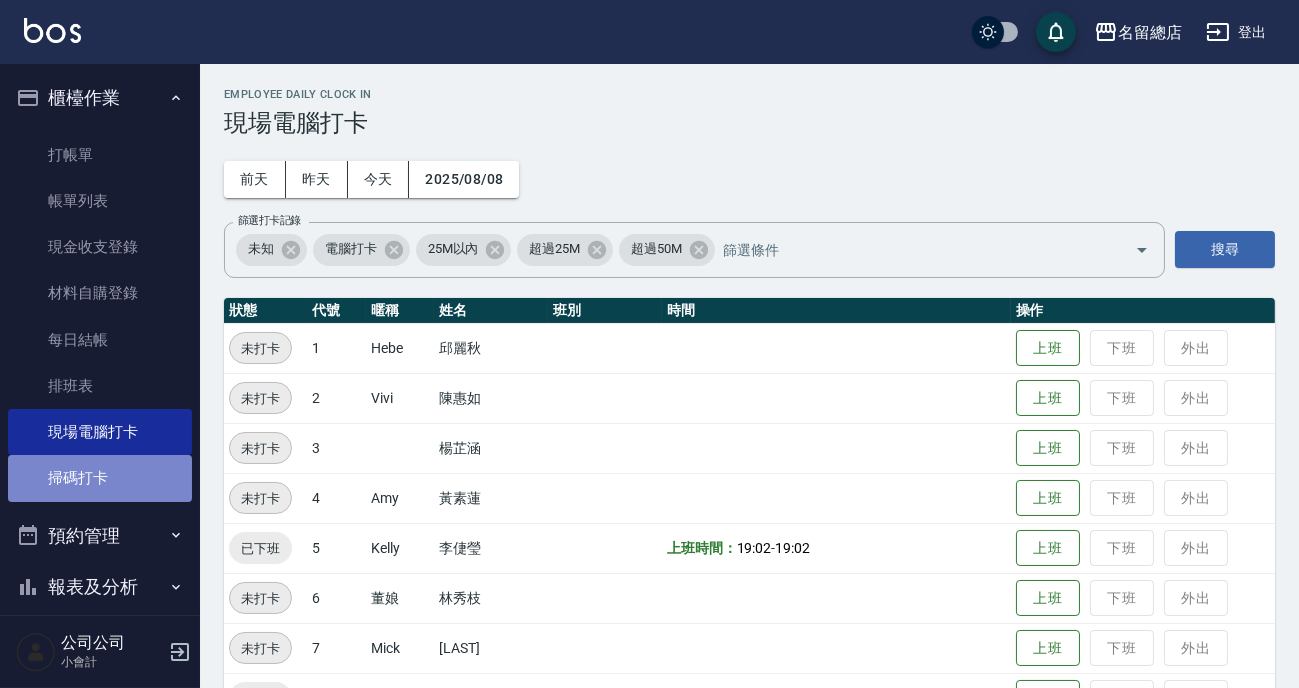 click on "掃碼打卡" at bounding box center (100, 478) 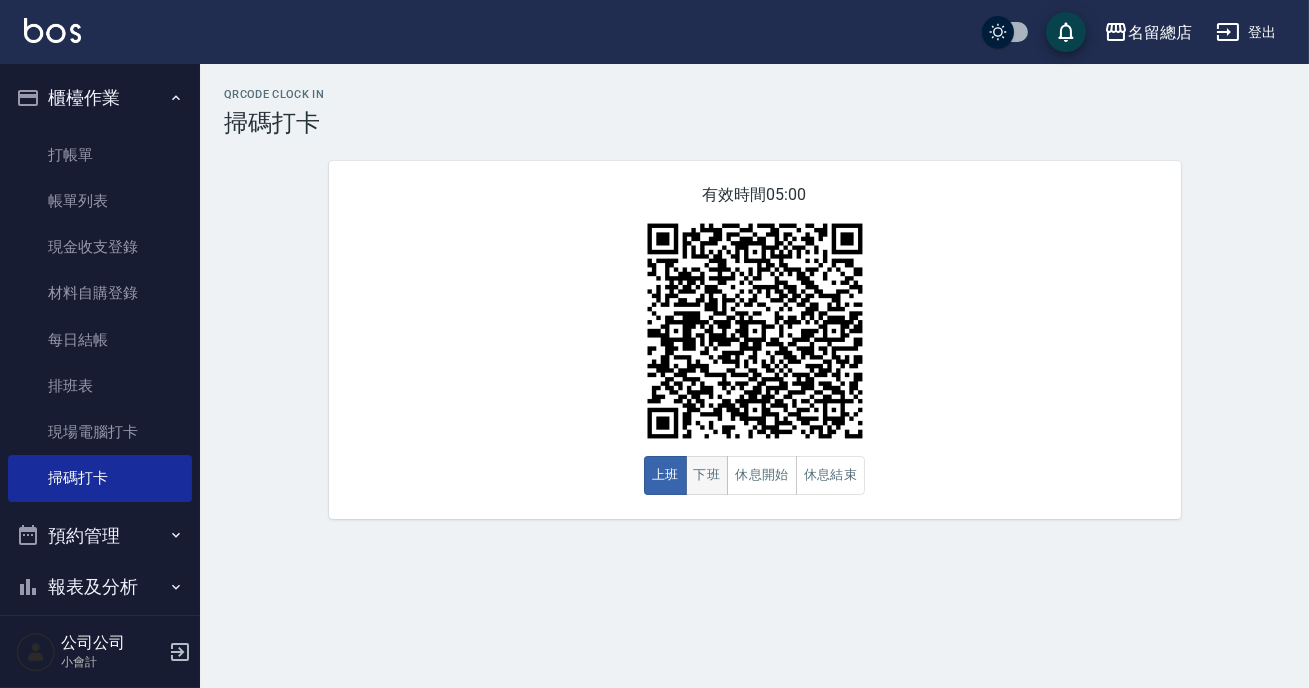 click on "下班" at bounding box center [707, 475] 